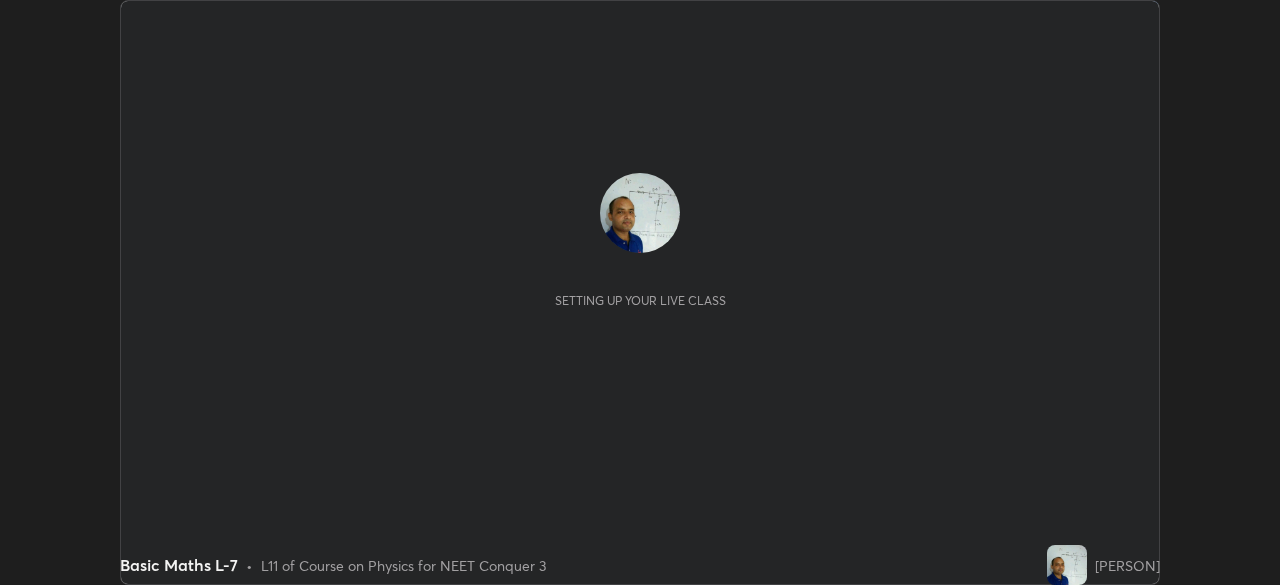 scroll, scrollTop: 0, scrollLeft: 0, axis: both 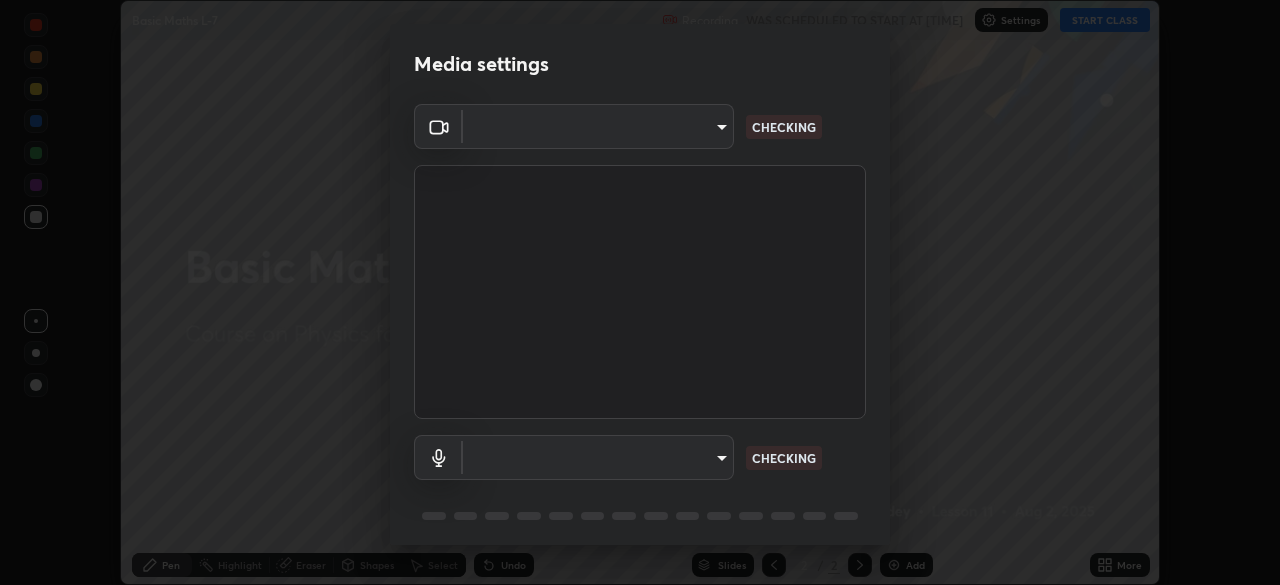 type on "fec30703c8e22cf69a8f77a224c2d994de0da897dc859dbf546555d8622b01d3" 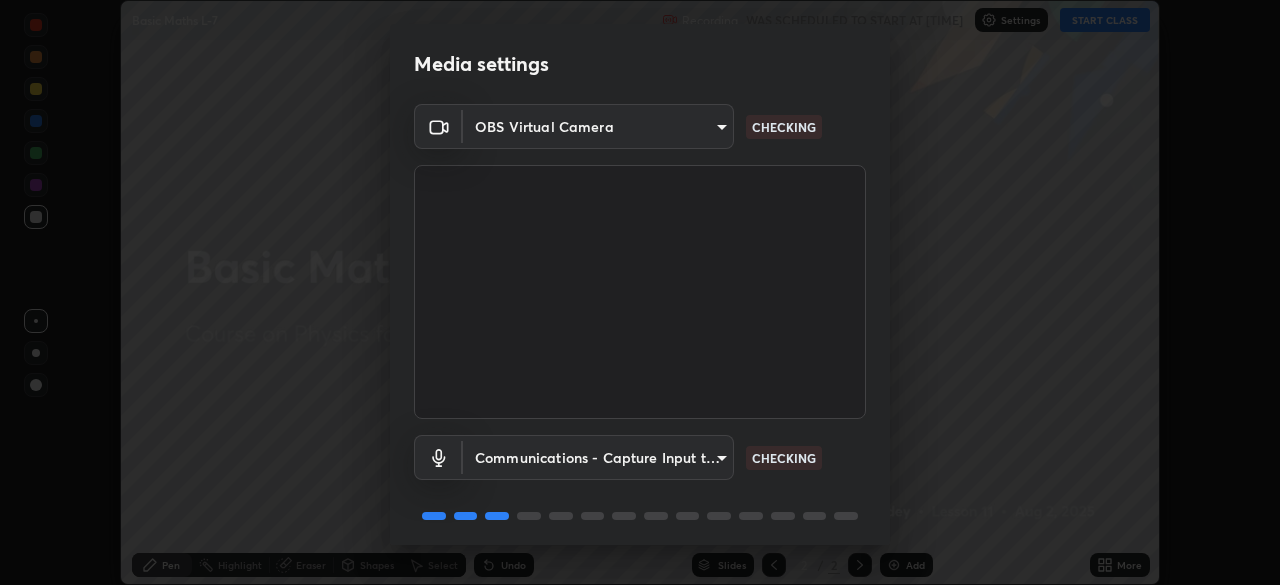 scroll, scrollTop: 71, scrollLeft: 0, axis: vertical 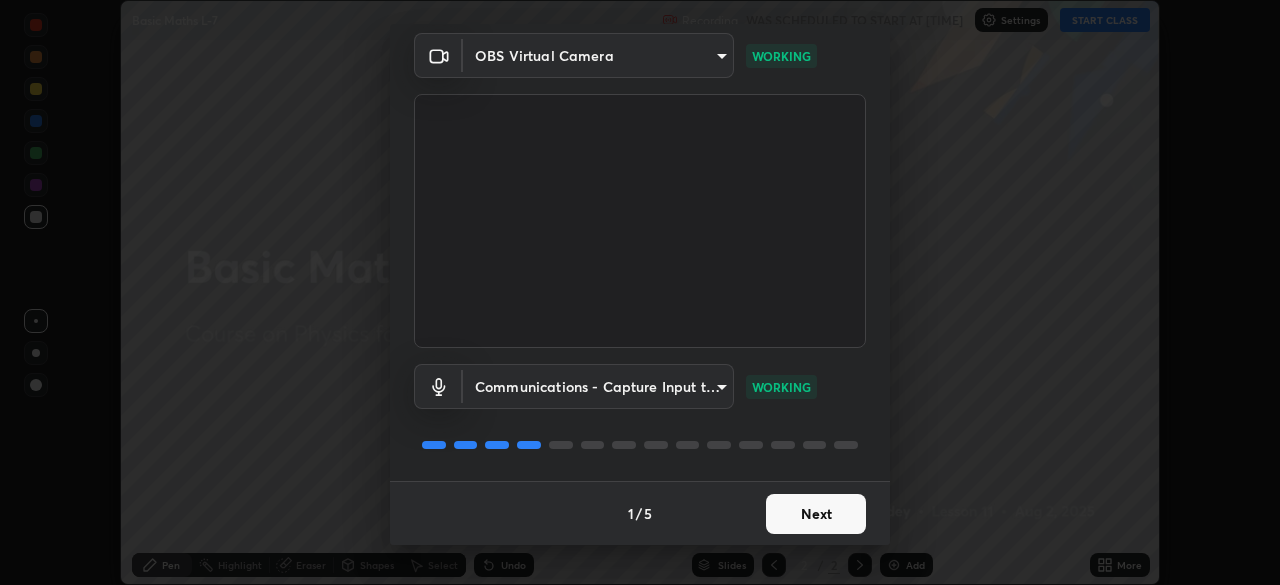 click on "Next" at bounding box center (816, 514) 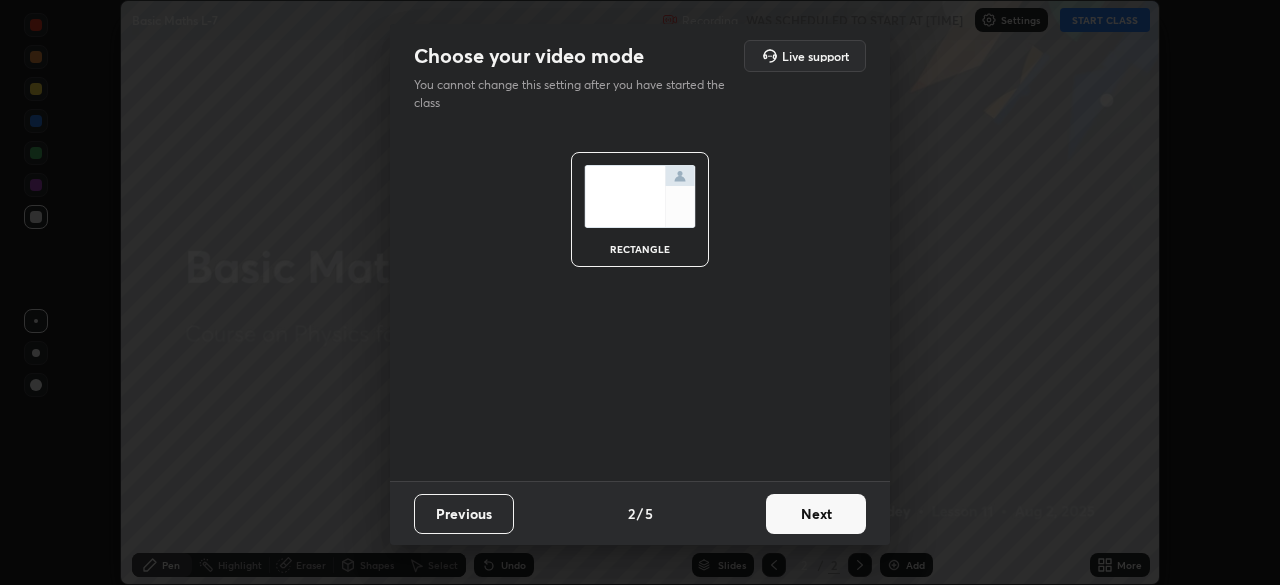 click on "Next" at bounding box center [816, 514] 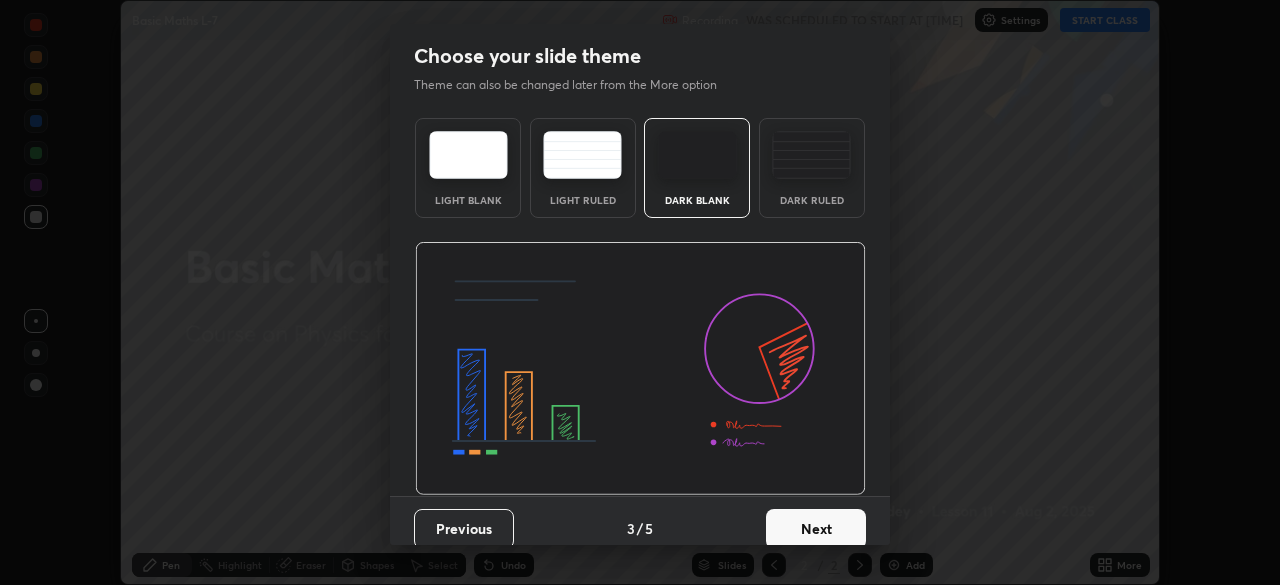 click on "Next" at bounding box center [816, 529] 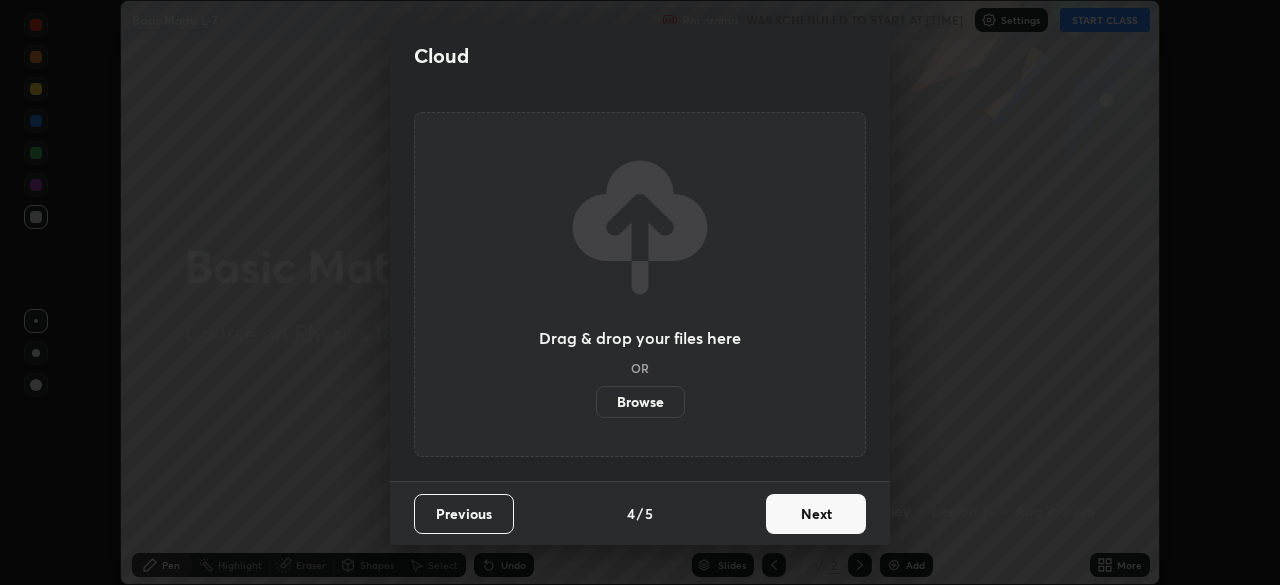 click on "Next" at bounding box center [816, 514] 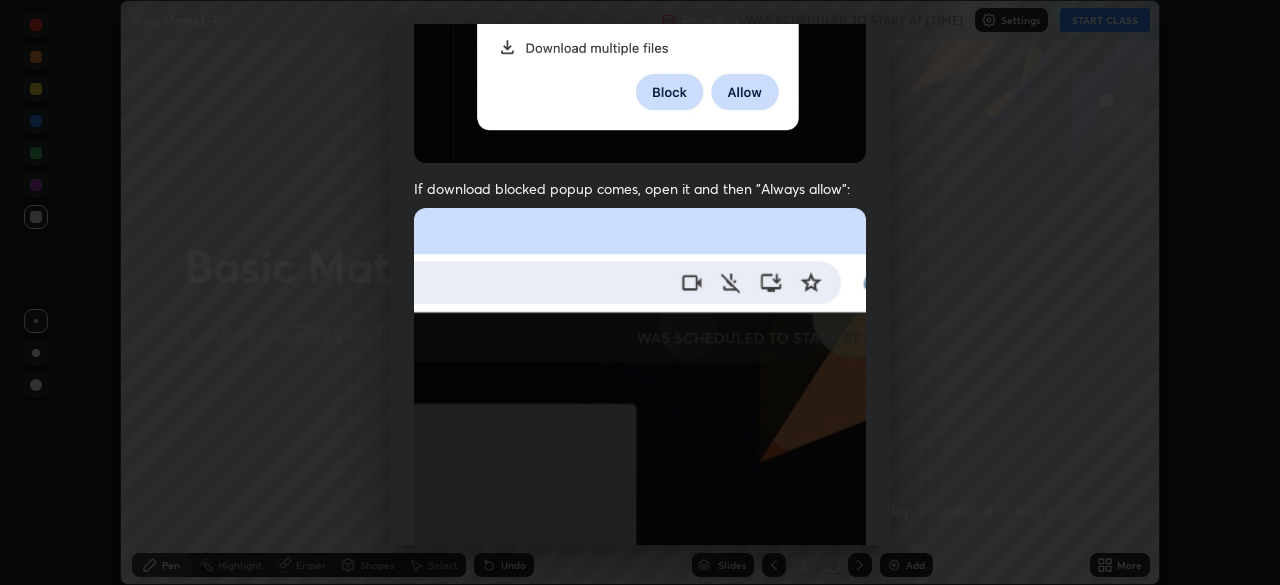 scroll, scrollTop: 295, scrollLeft: 0, axis: vertical 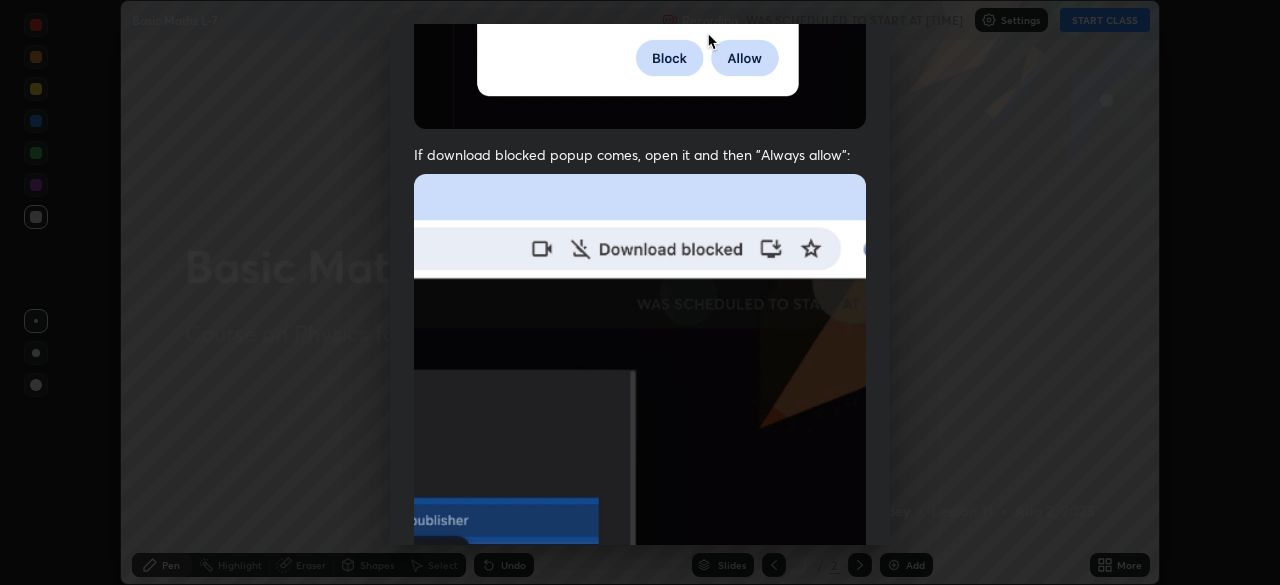 click at bounding box center [640, 392] 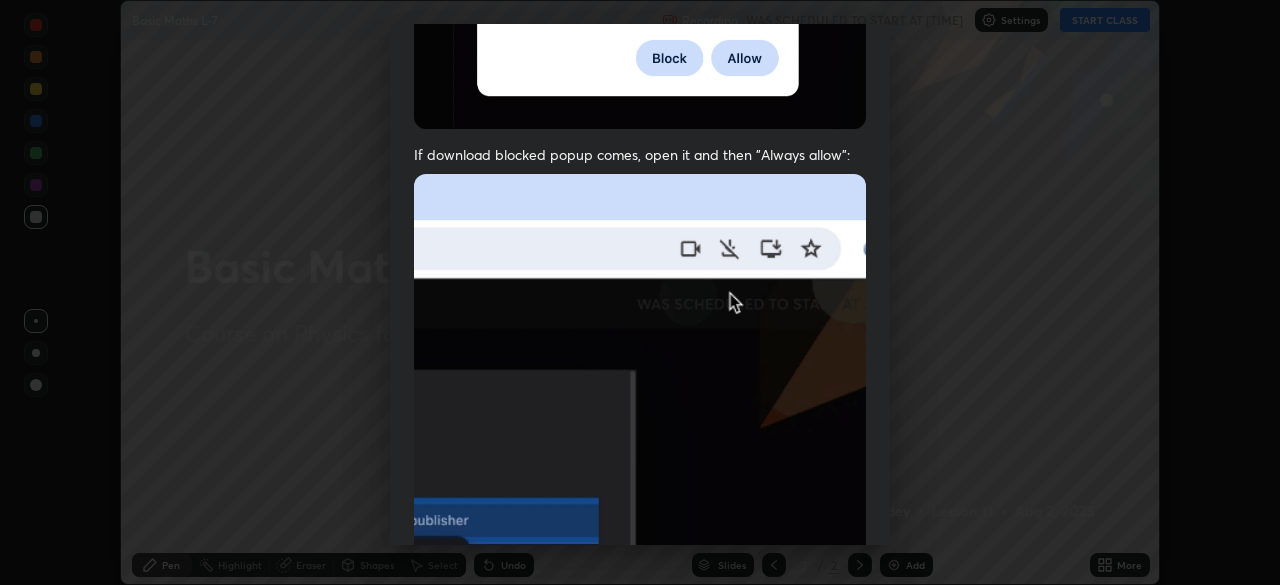 click at bounding box center (640, 392) 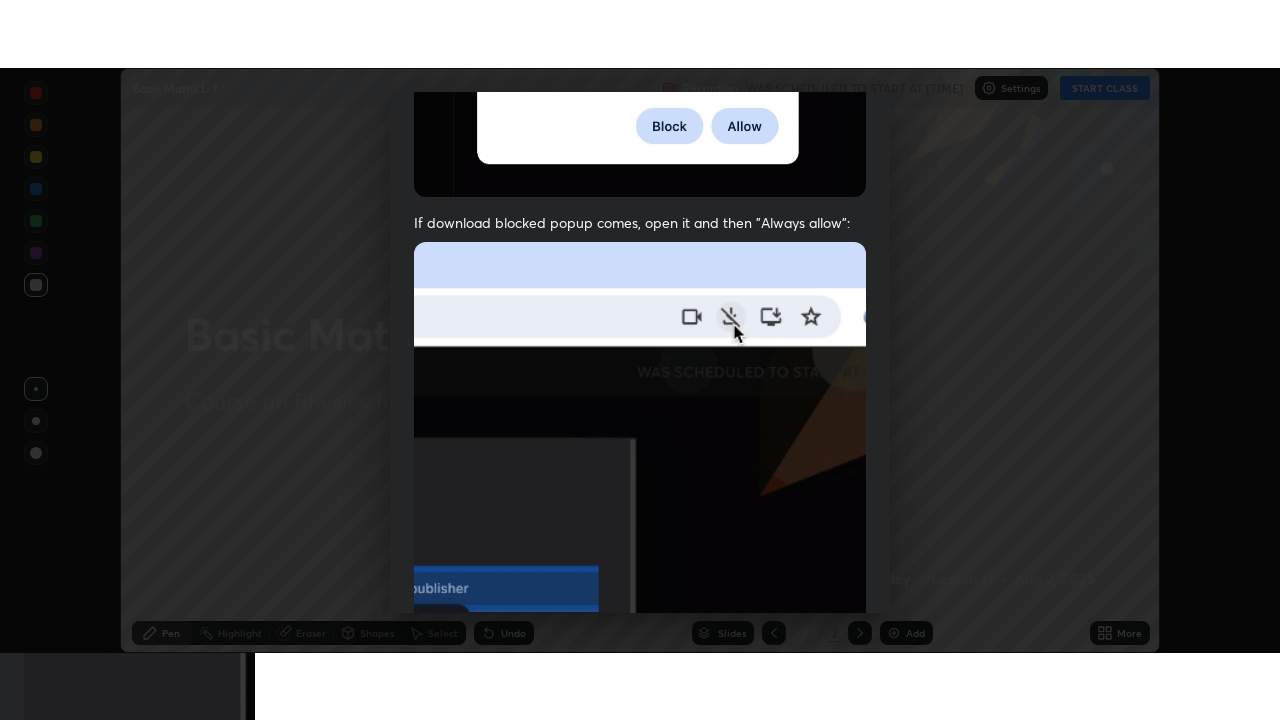 scroll, scrollTop: 479, scrollLeft: 0, axis: vertical 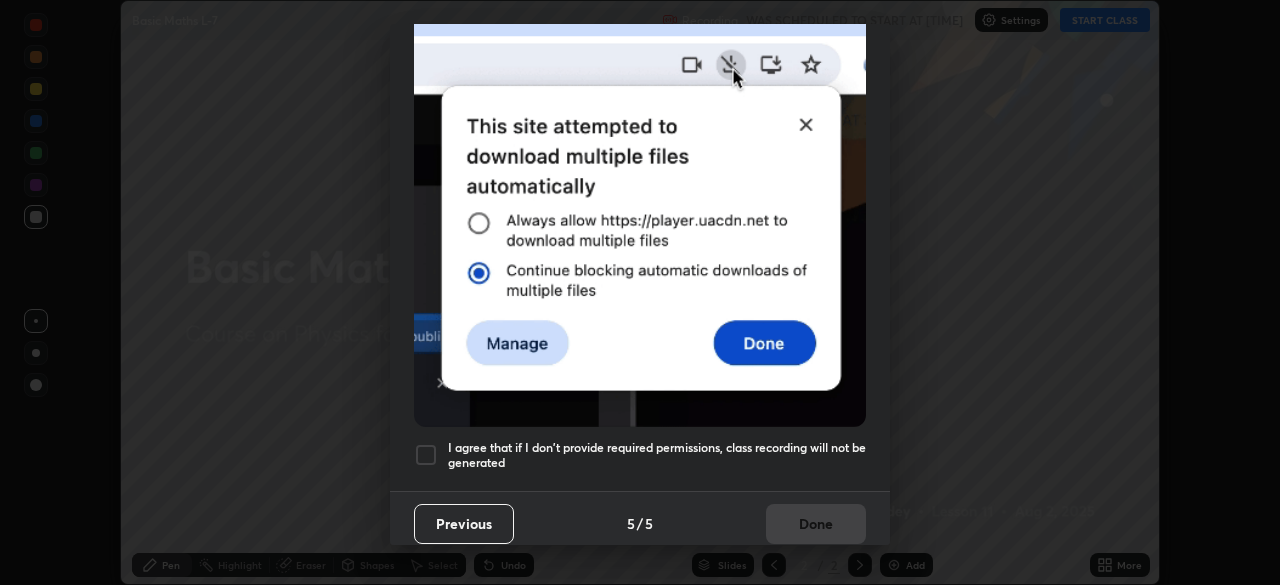 click at bounding box center (426, 455) 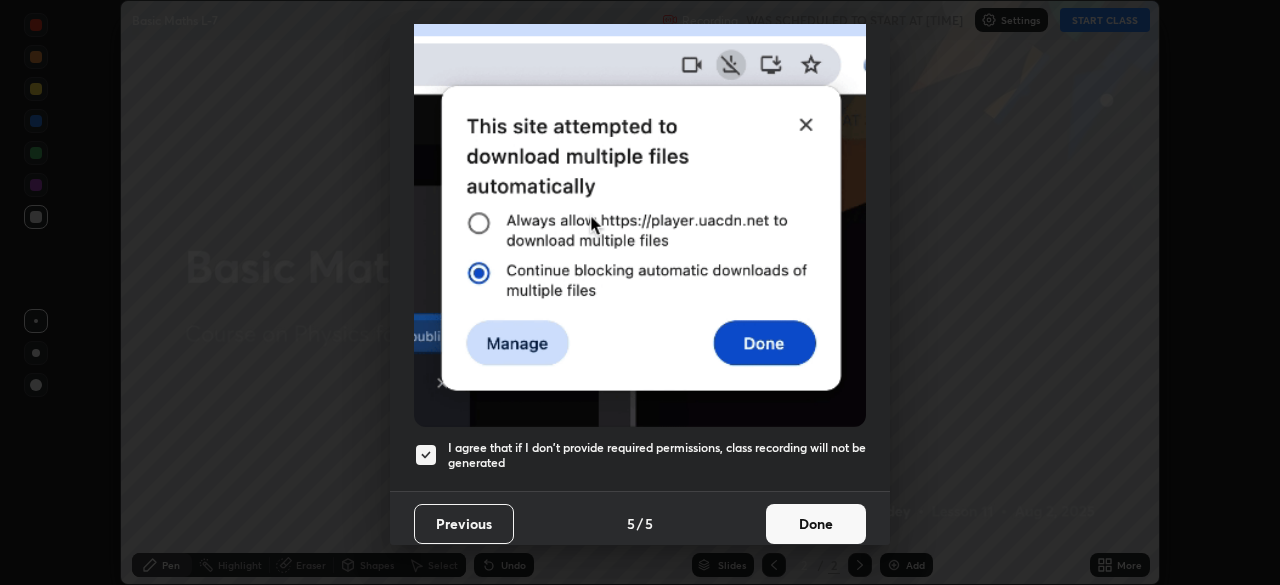 click on "Done" at bounding box center (816, 524) 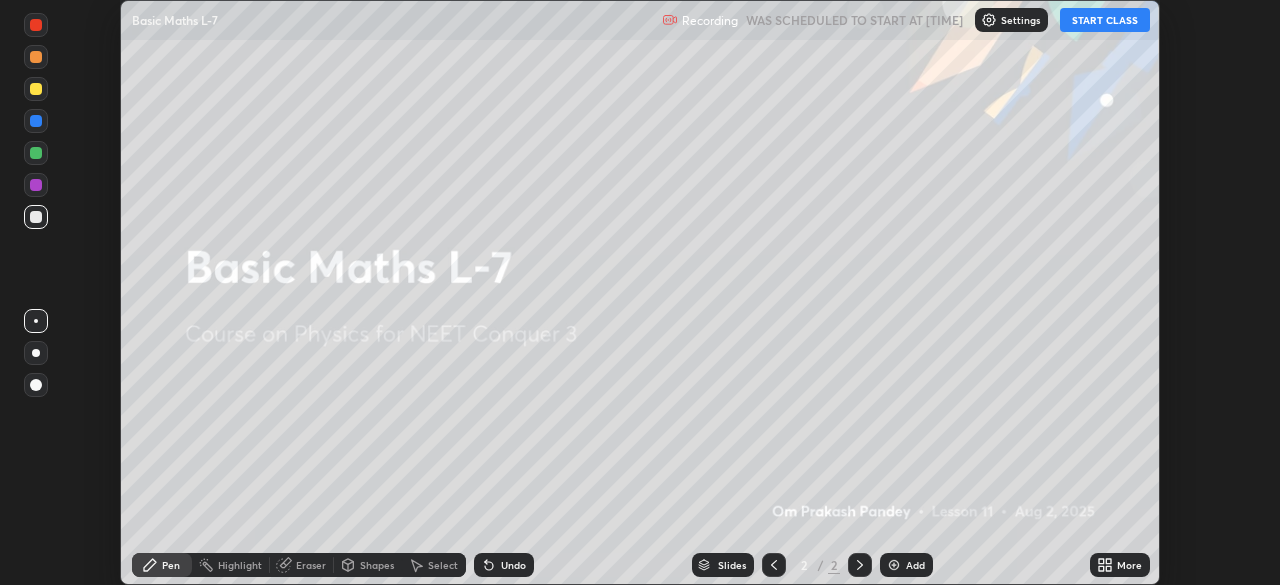 click at bounding box center (36, 89) 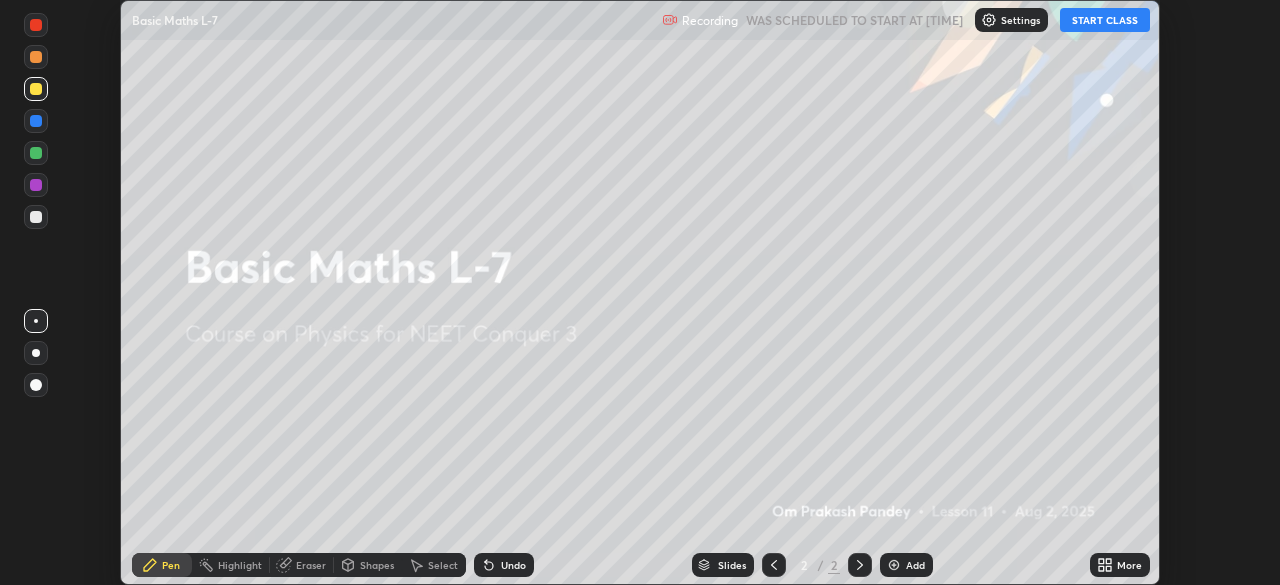 click 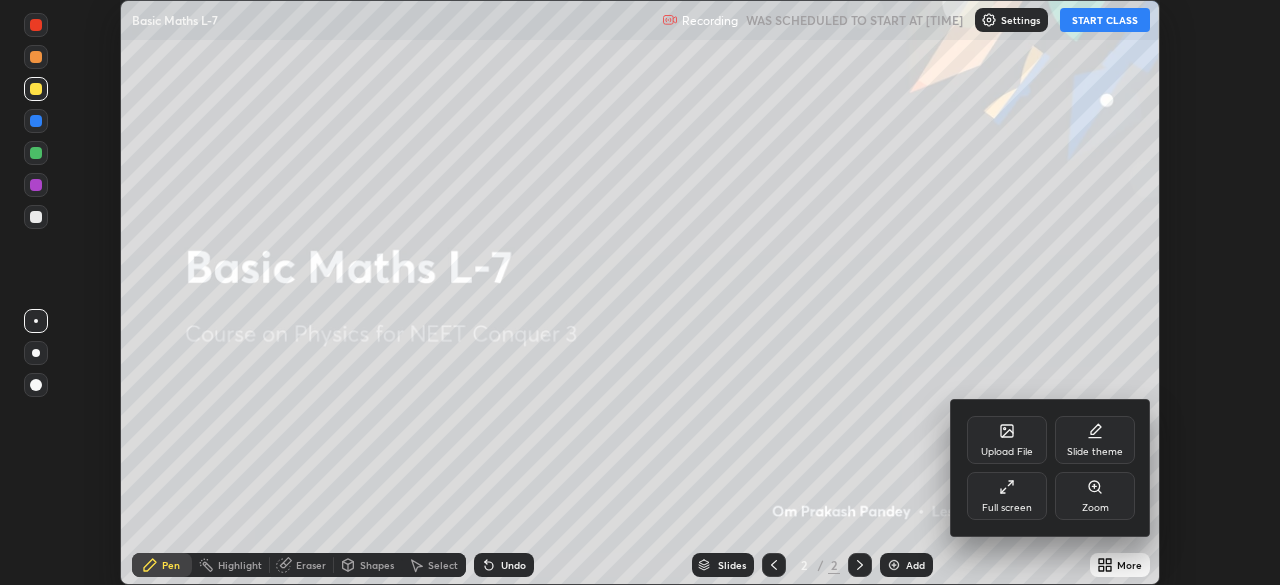 click on "Full screen" at bounding box center [1007, 508] 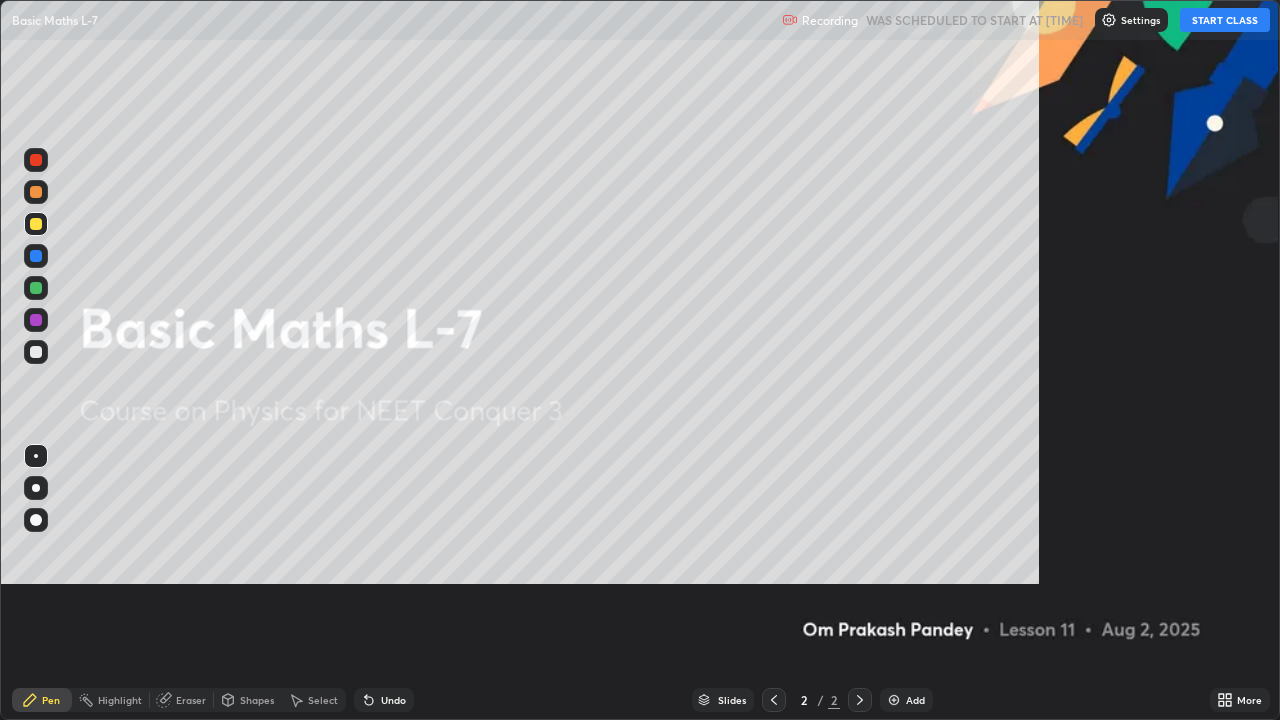 scroll, scrollTop: 99280, scrollLeft: 98720, axis: both 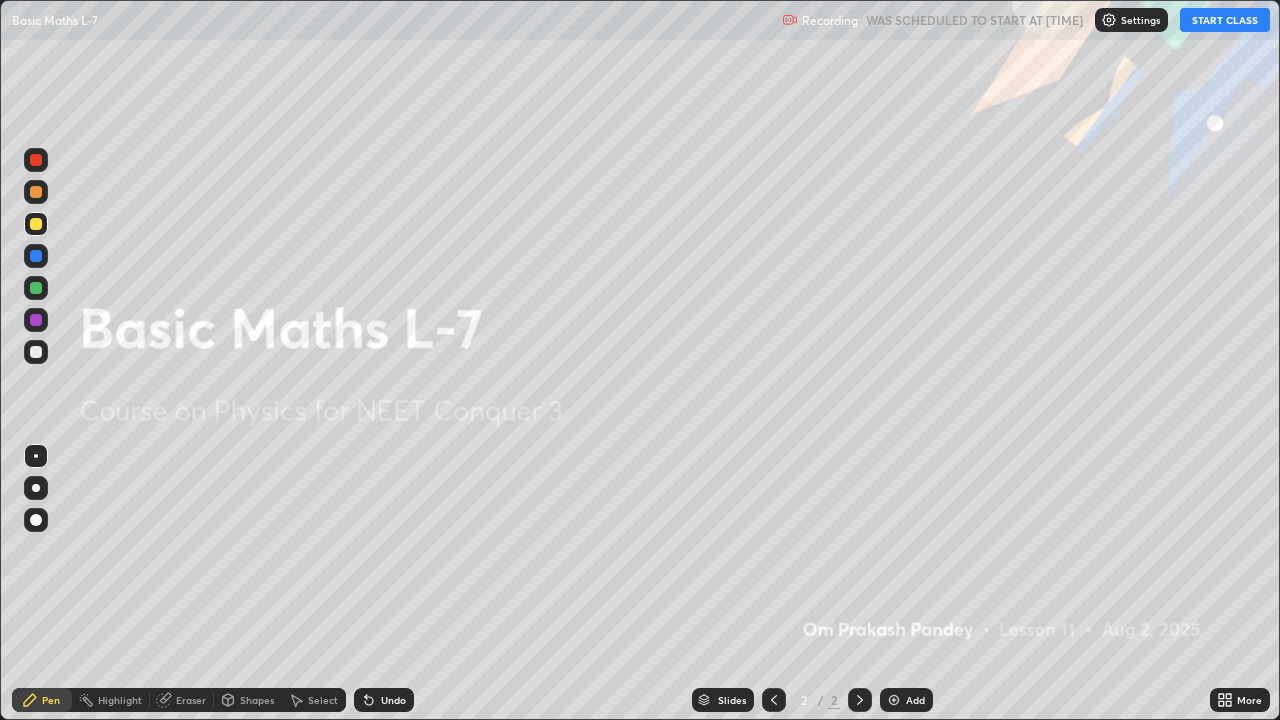 click at bounding box center (894, 700) 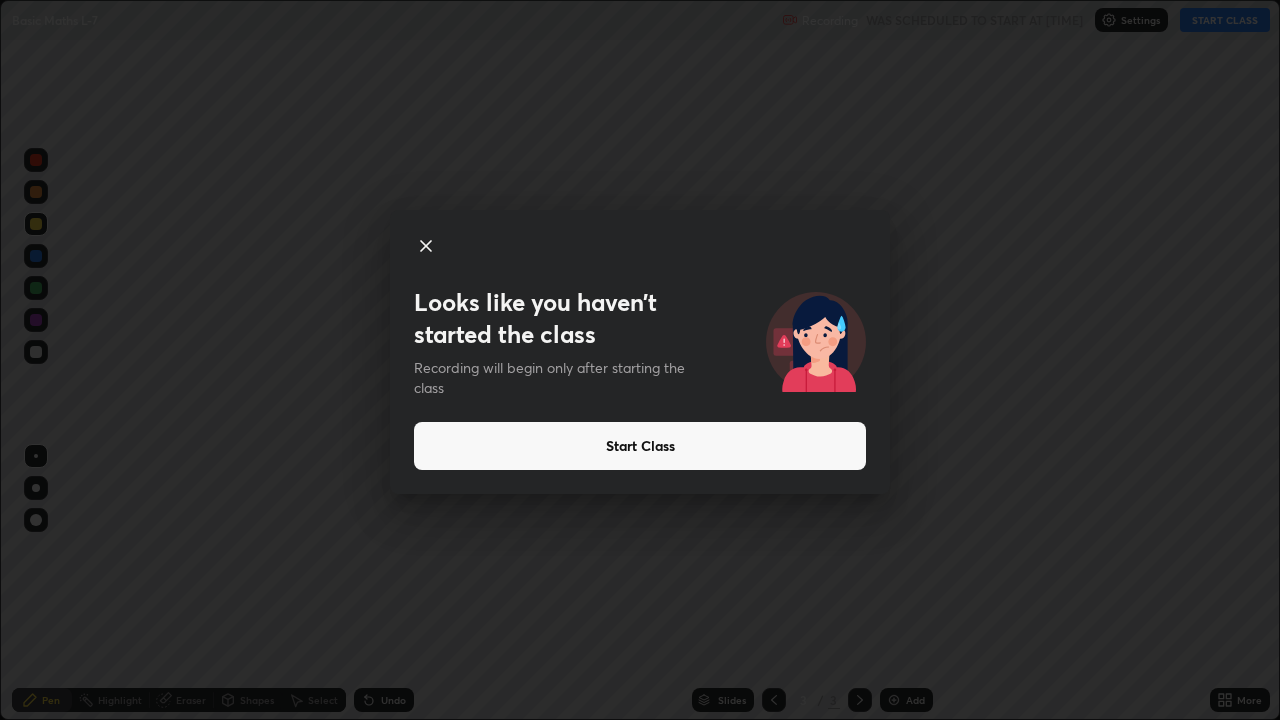 click on "Start Class" at bounding box center [640, 446] 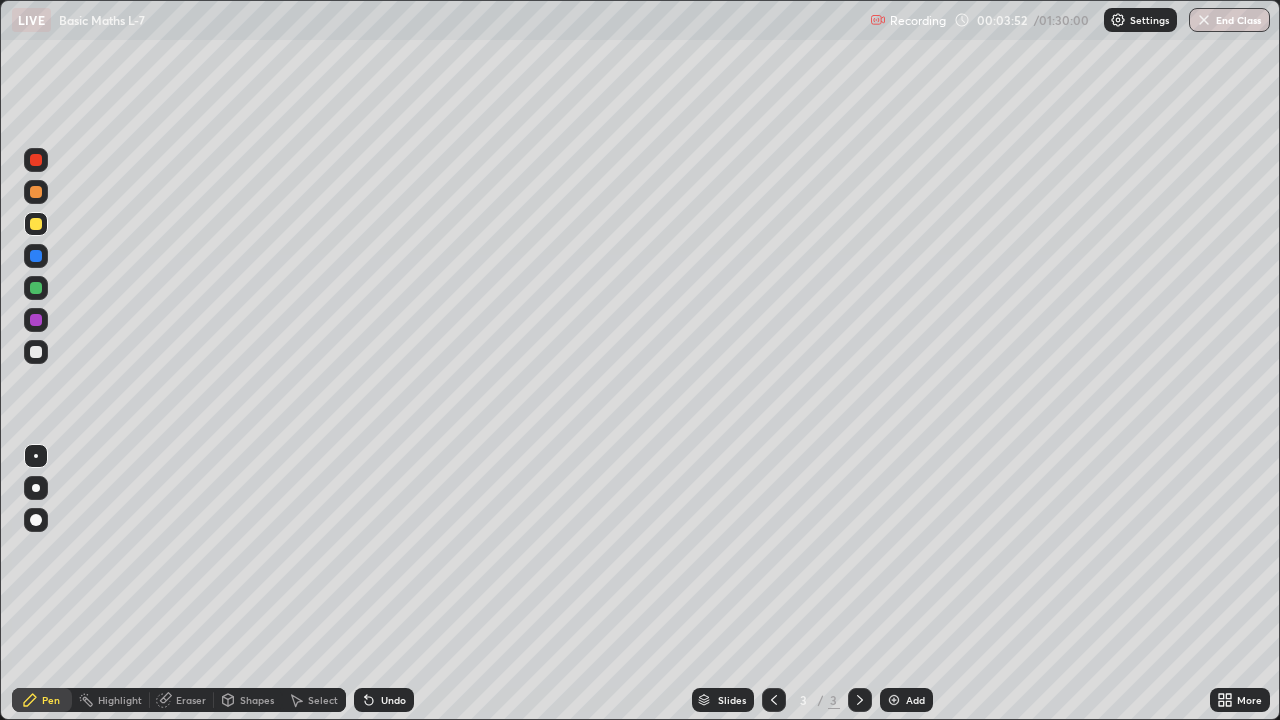 click at bounding box center (894, 700) 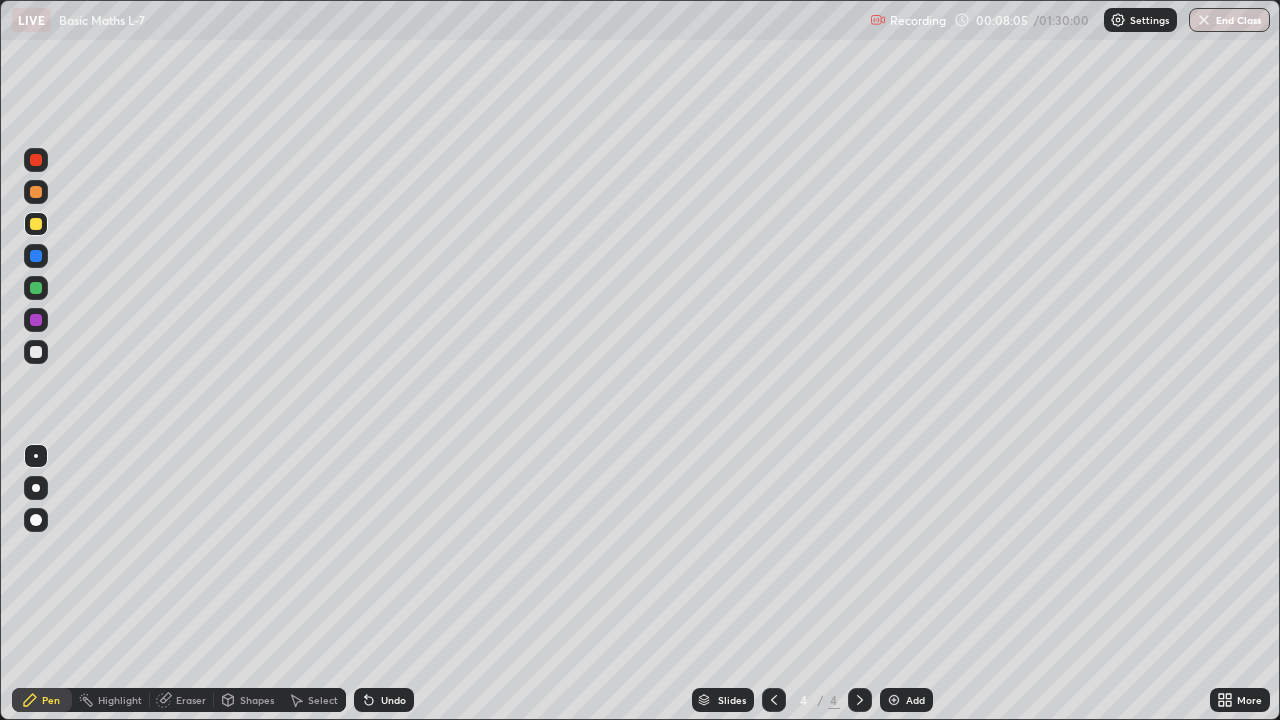 click at bounding box center (894, 700) 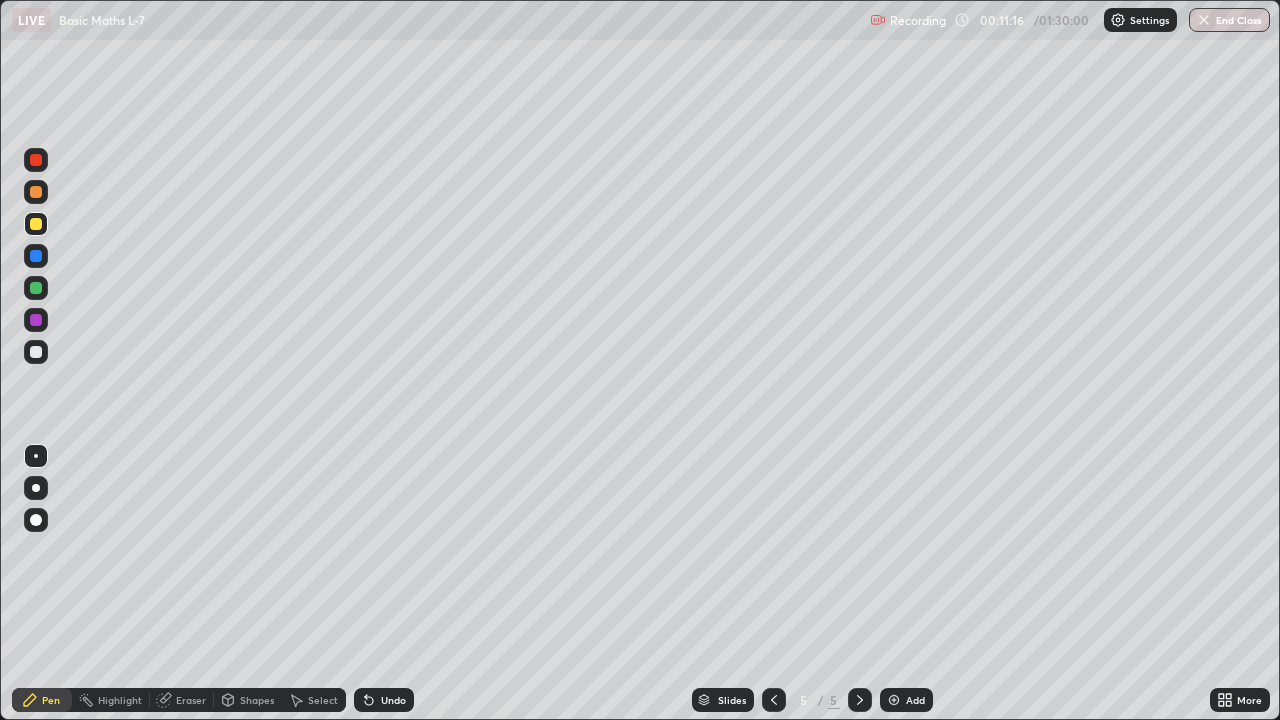 click at bounding box center (894, 700) 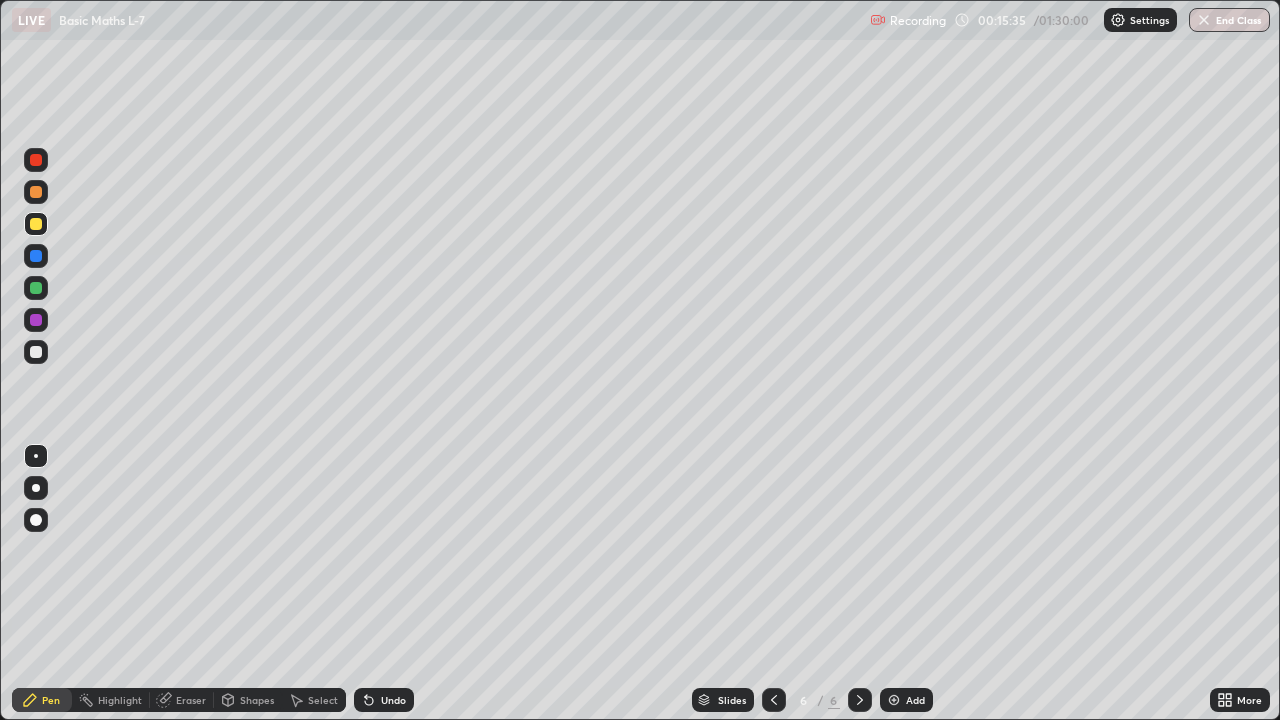 click on "Eraser" at bounding box center [191, 700] 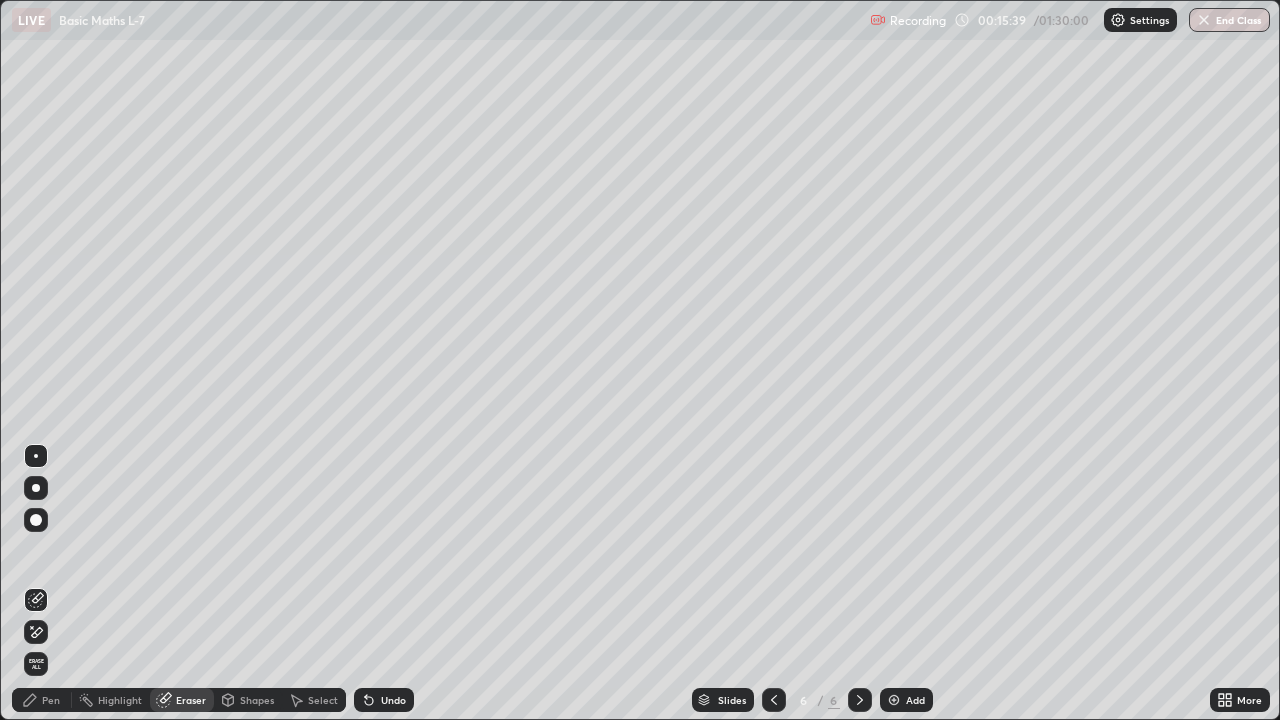 click on "Pen" at bounding box center (51, 700) 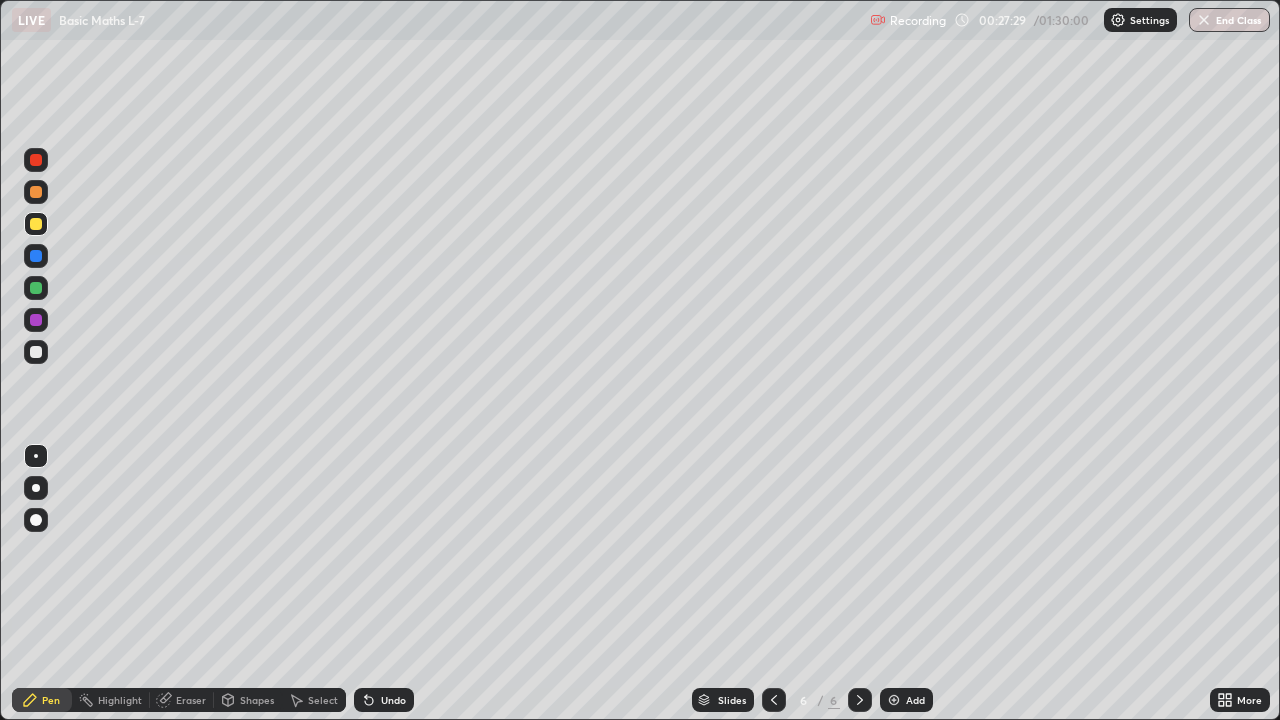 click at bounding box center (894, 700) 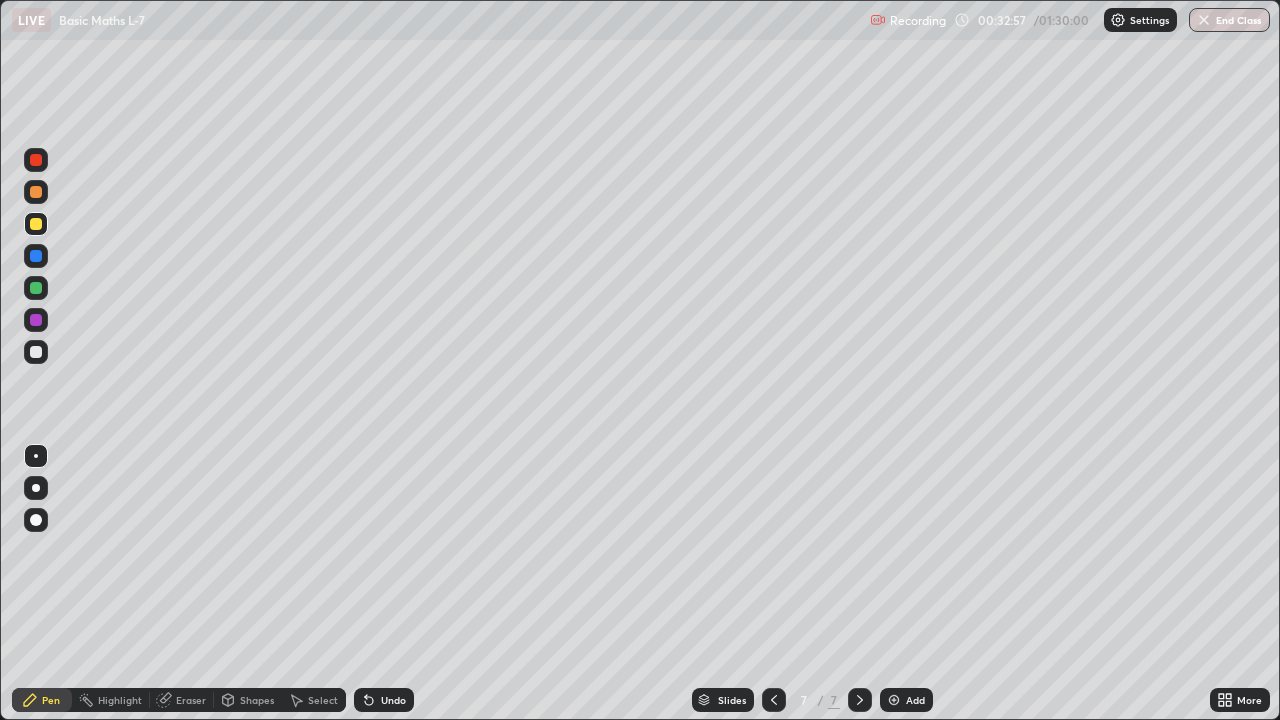 click at bounding box center (894, 700) 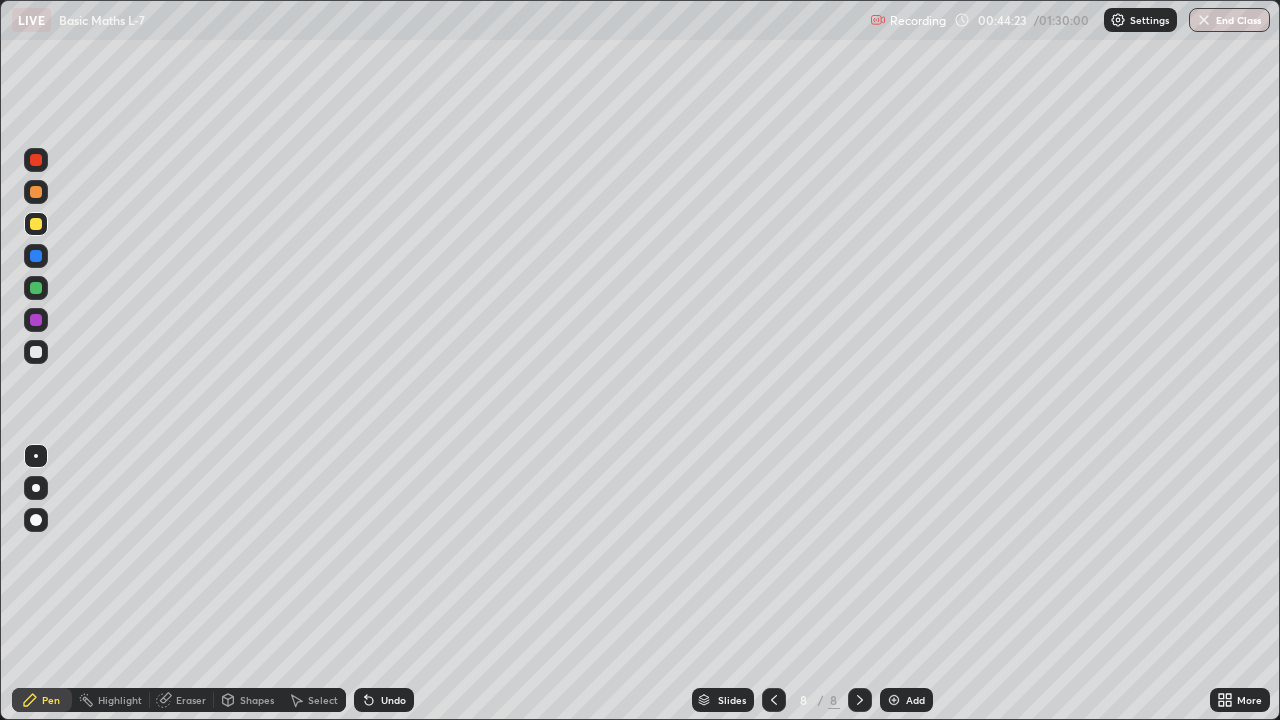 click at bounding box center (894, 700) 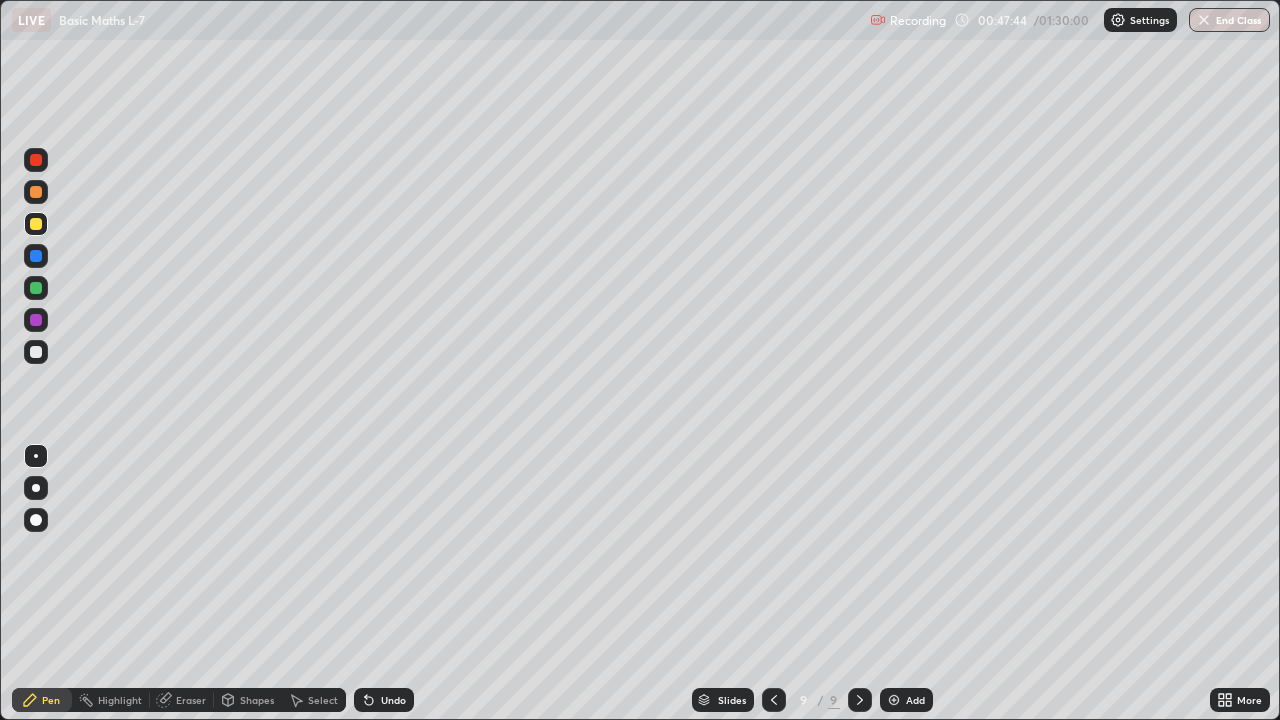 click on "Eraser" at bounding box center (191, 700) 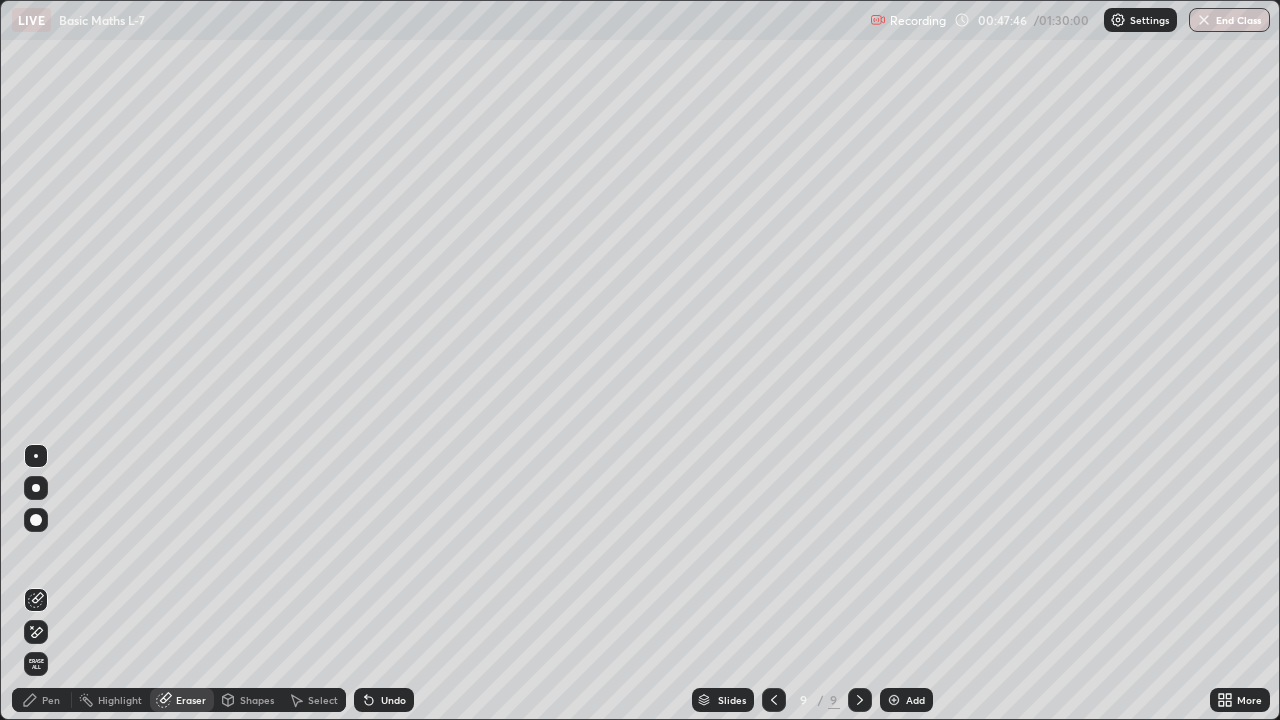 click on "Pen" at bounding box center (51, 700) 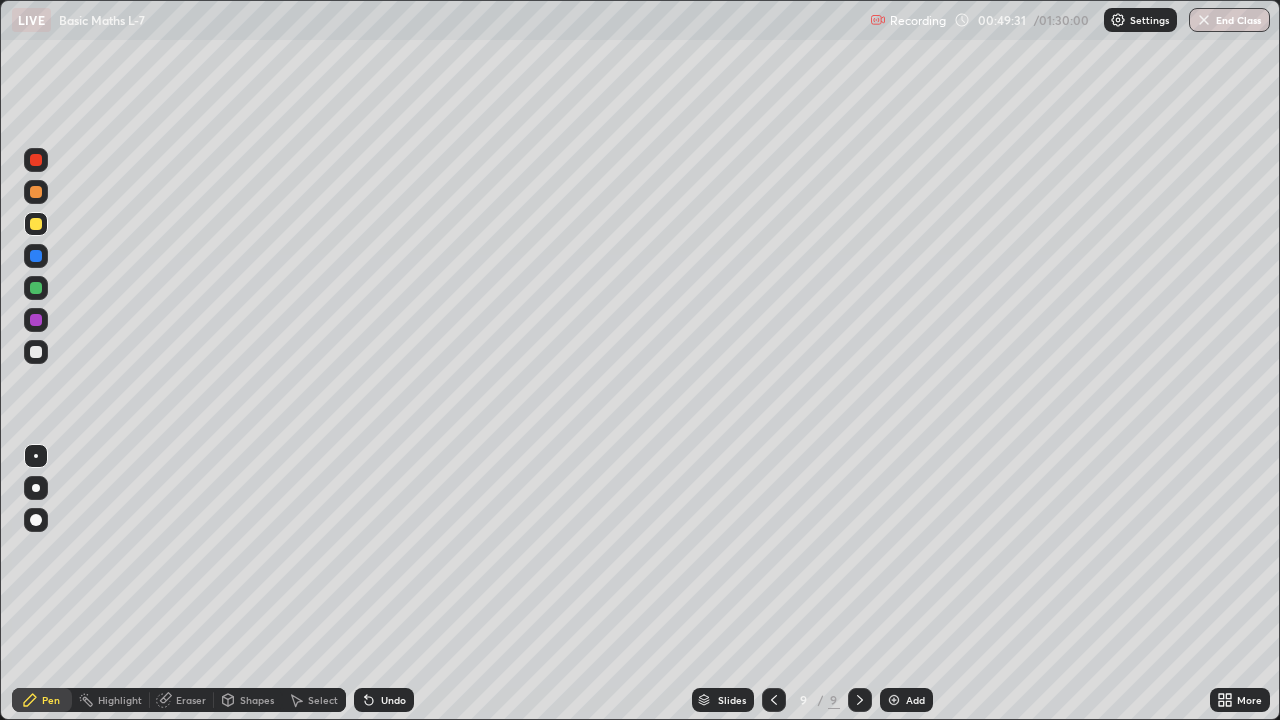 click at bounding box center (894, 700) 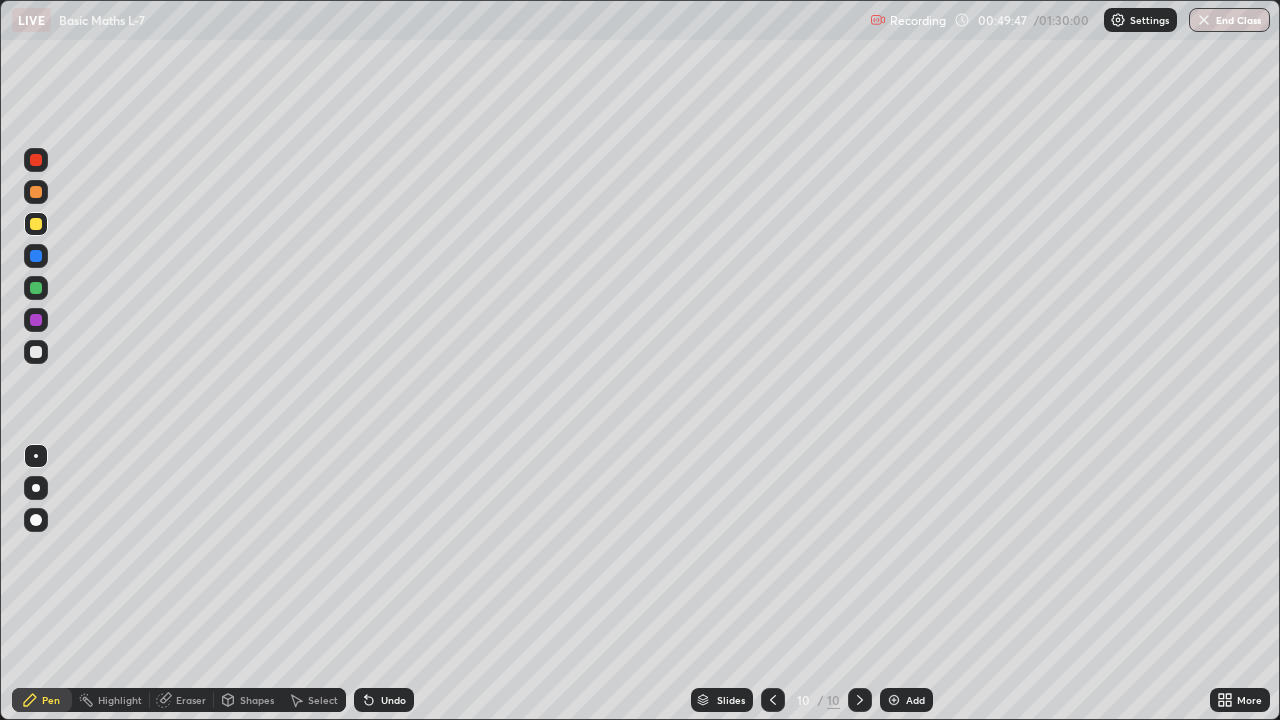 click on "Eraser" at bounding box center [191, 700] 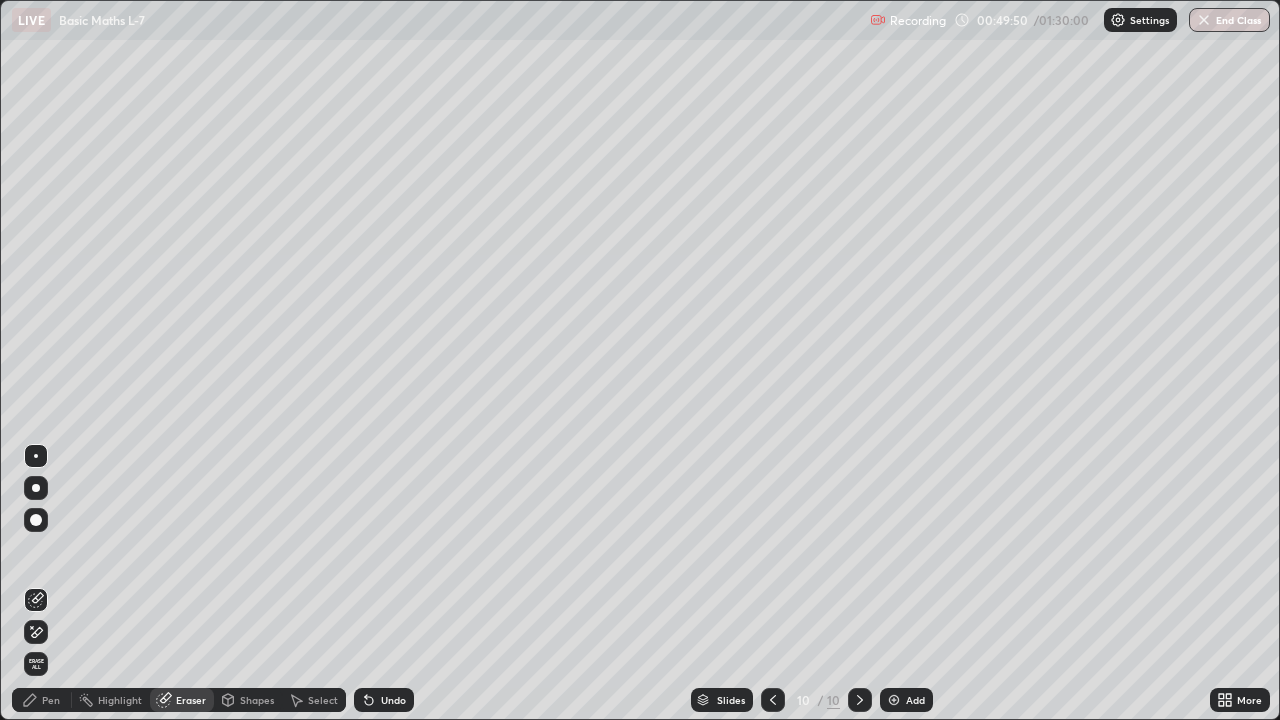 click on "Pen" at bounding box center (51, 700) 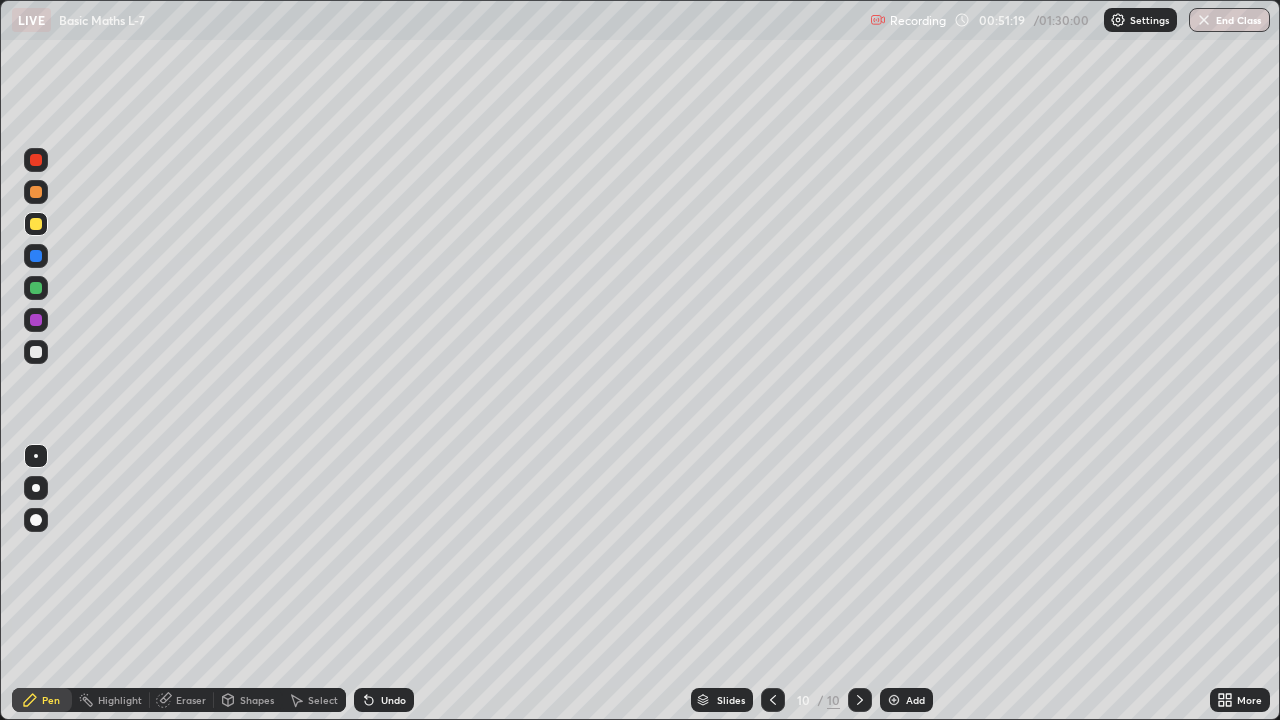 click on "Pen" at bounding box center (51, 700) 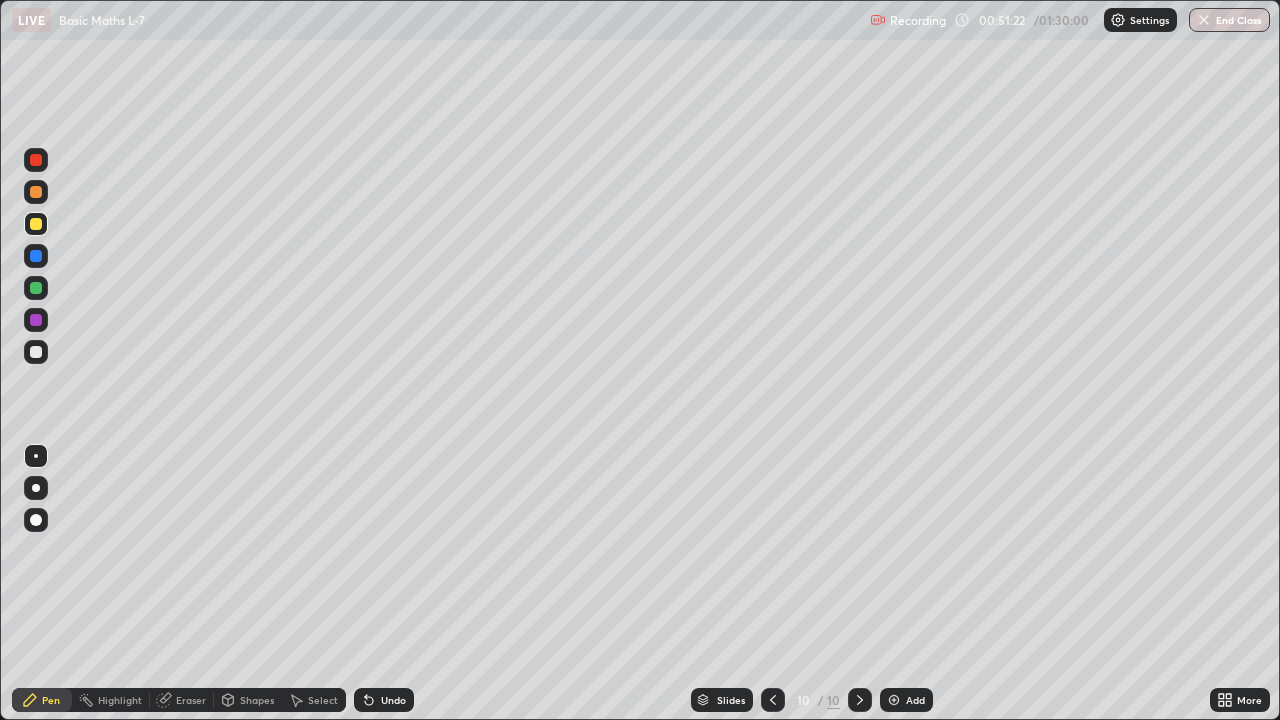 click at bounding box center (36, 352) 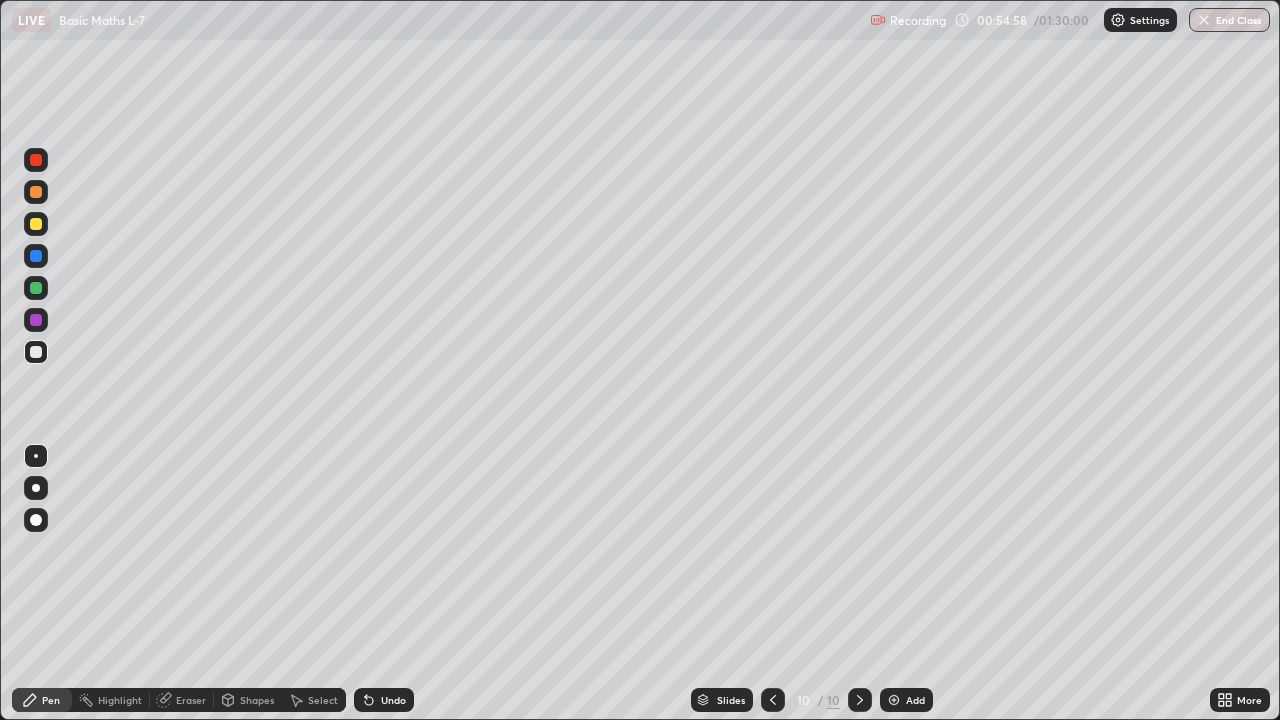 click at bounding box center [36, 224] 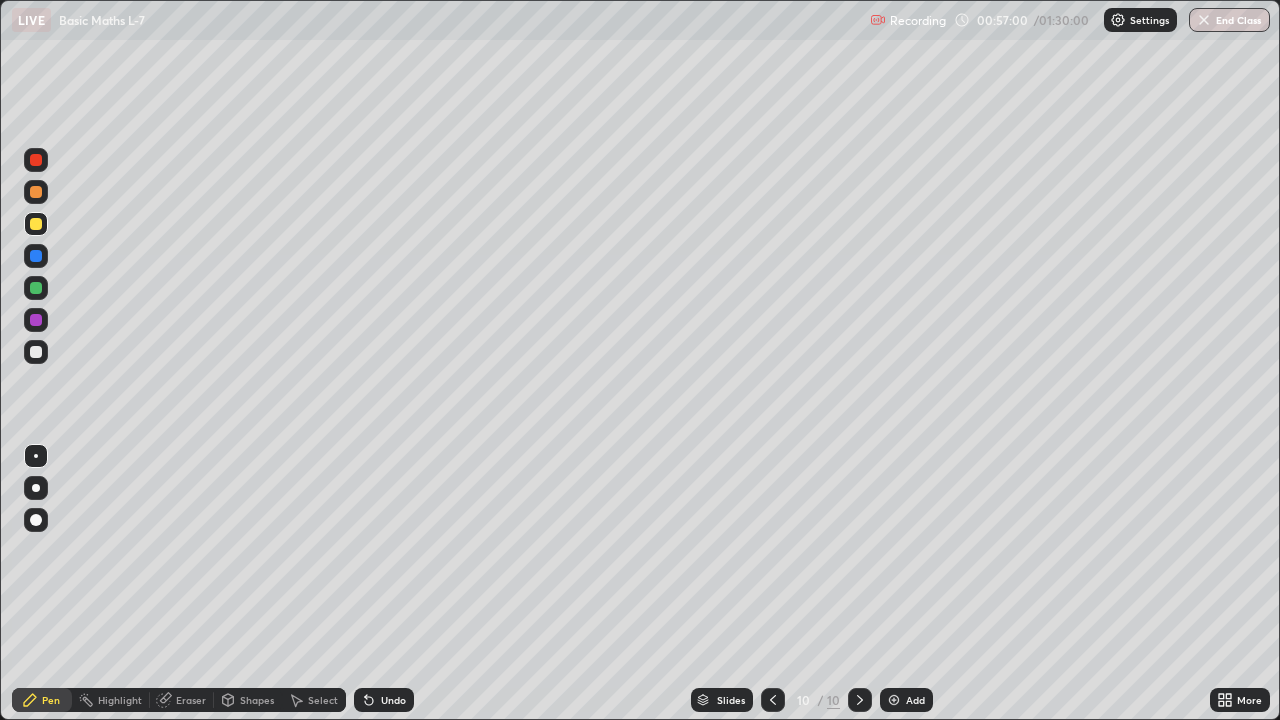 click at bounding box center (36, 160) 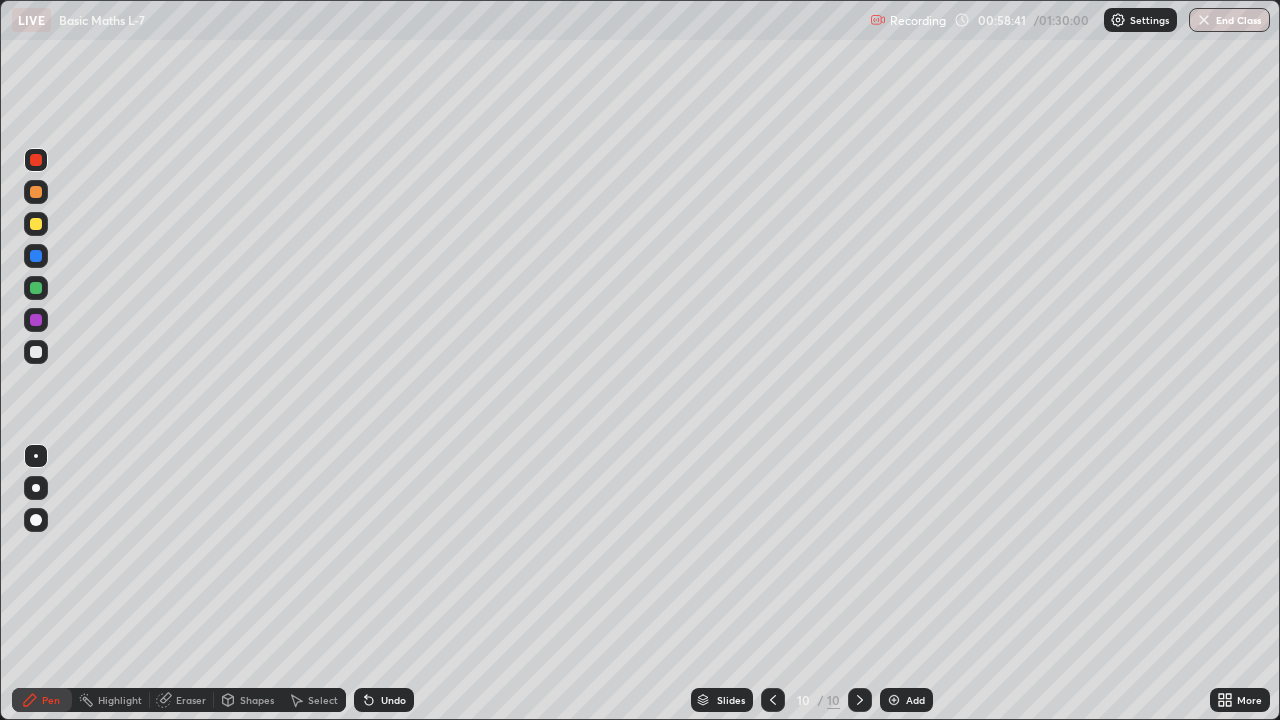 click at bounding box center (36, 352) 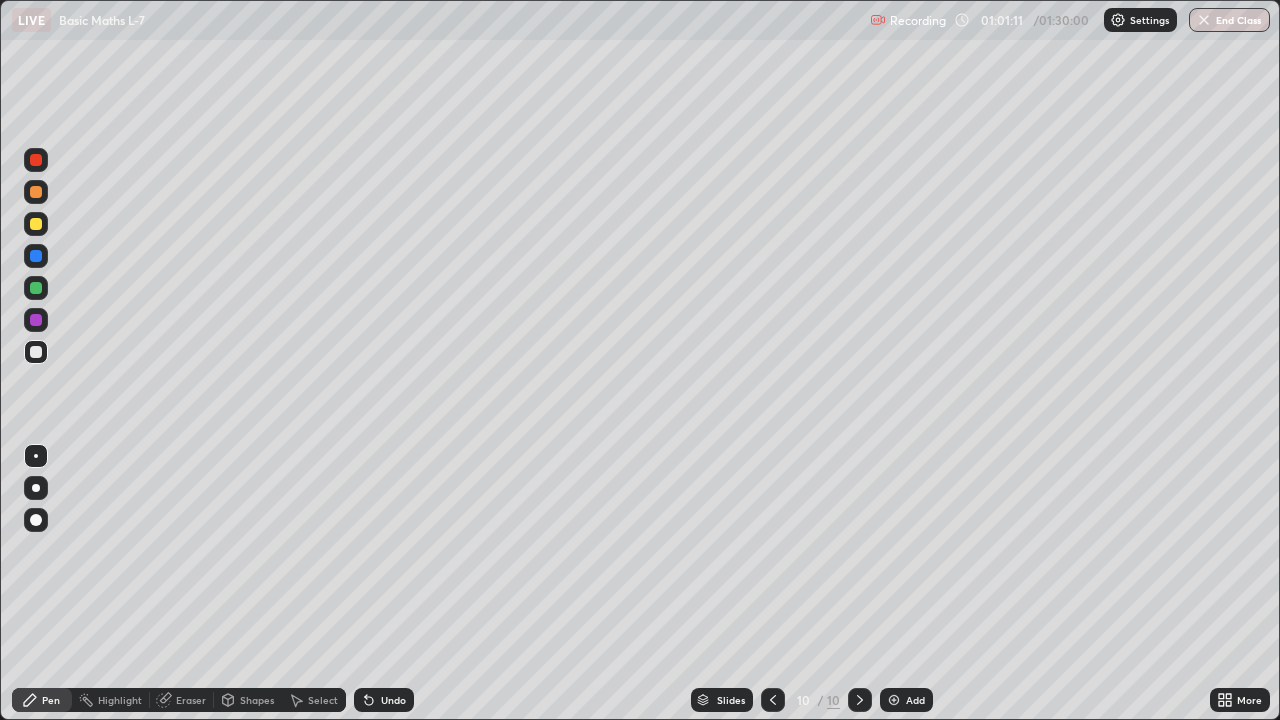 click at bounding box center (894, 700) 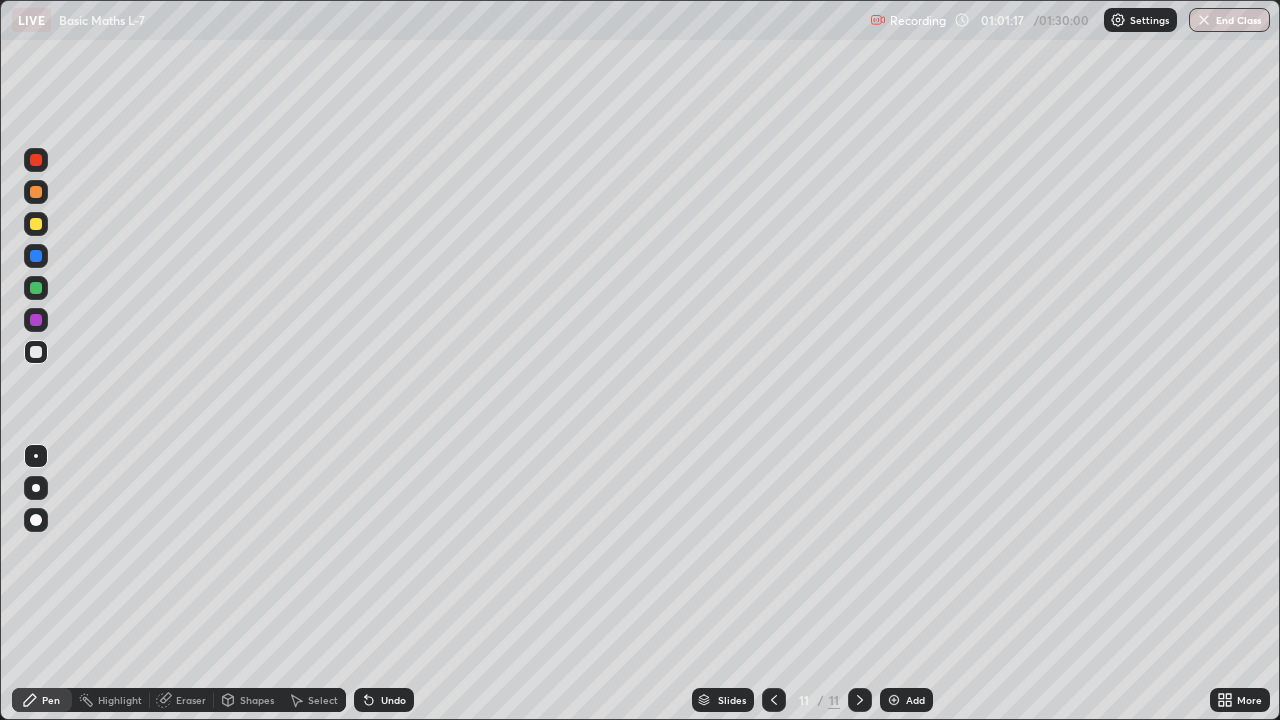 click 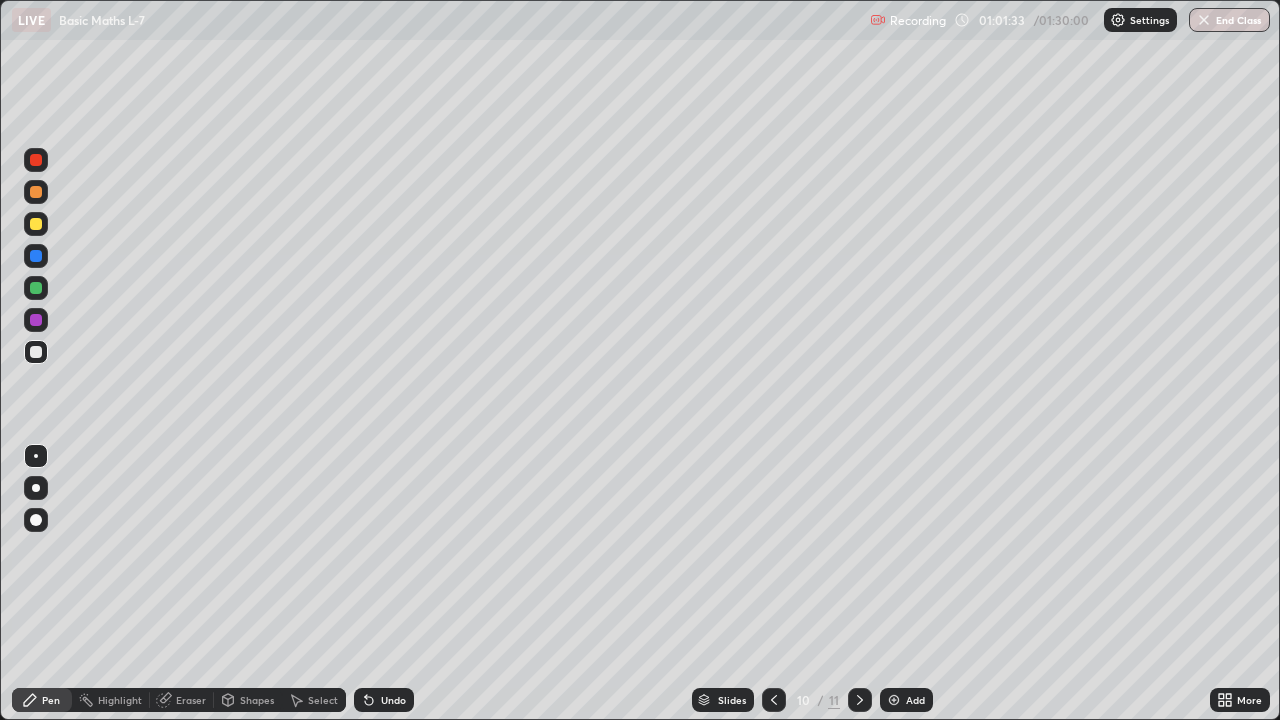 click at bounding box center (36, 352) 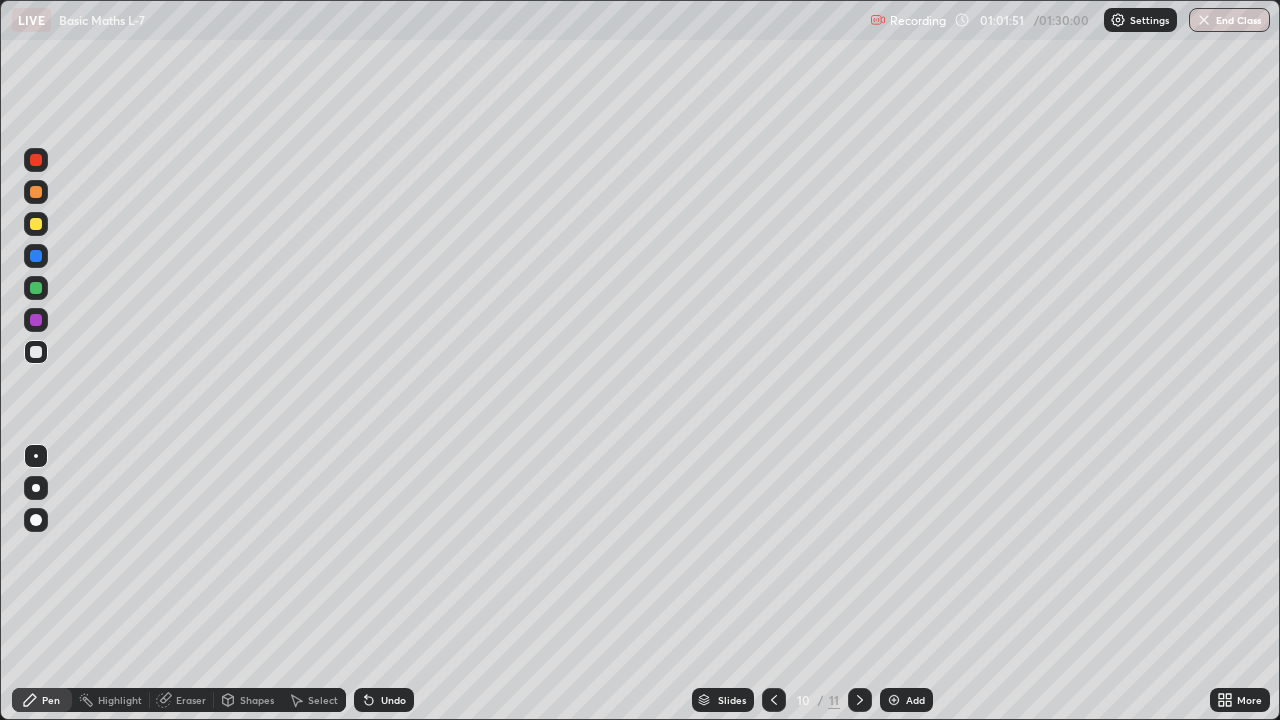 click at bounding box center [894, 700] 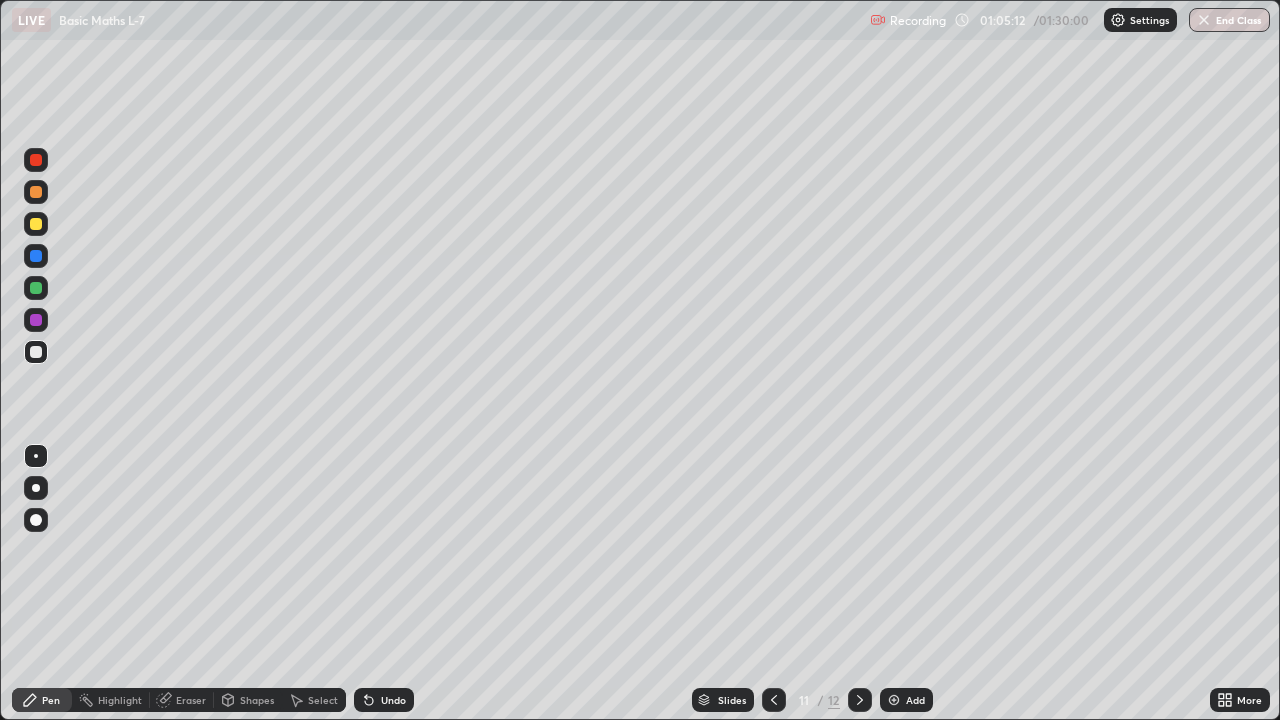 click at bounding box center (894, 700) 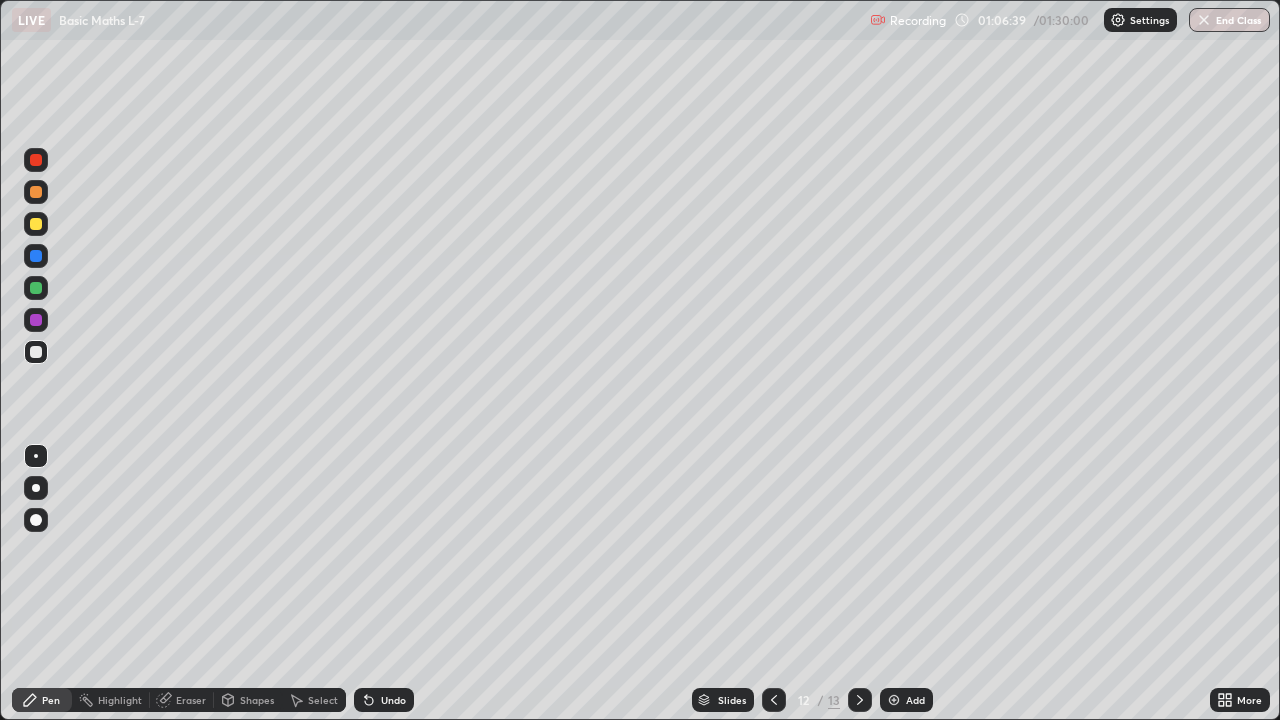 click at bounding box center (36, 224) 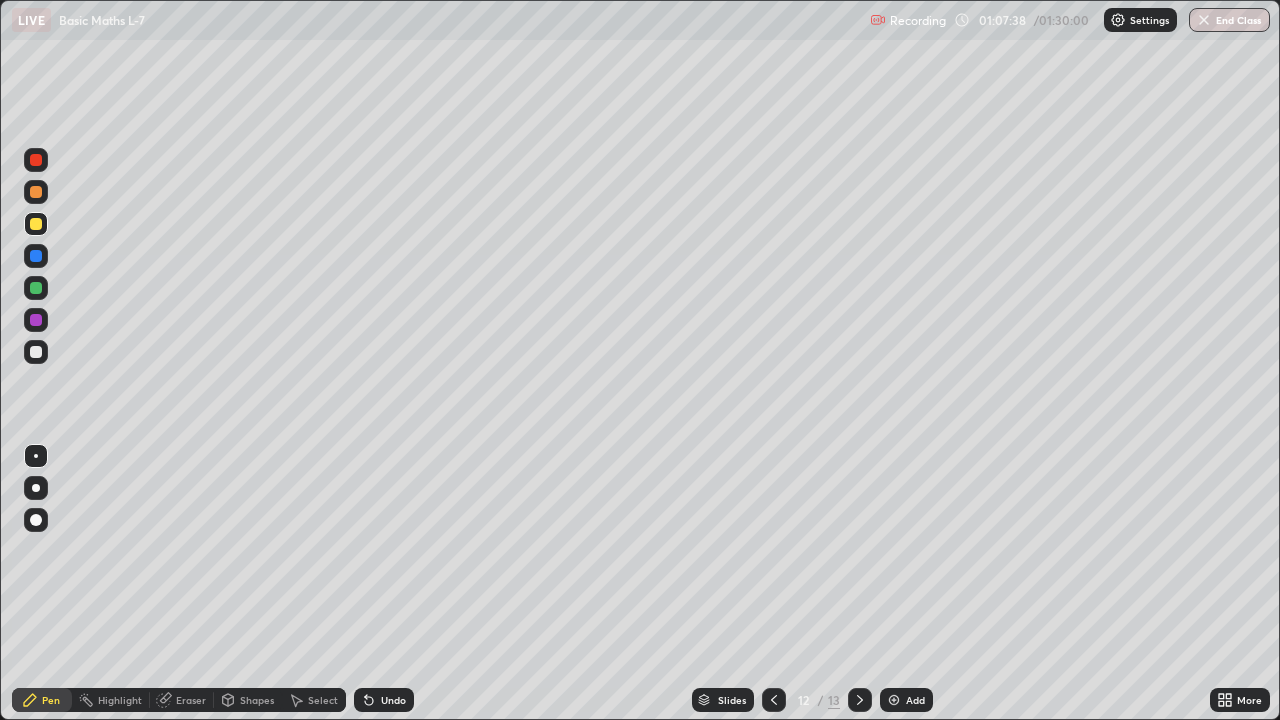 click at bounding box center [36, 352] 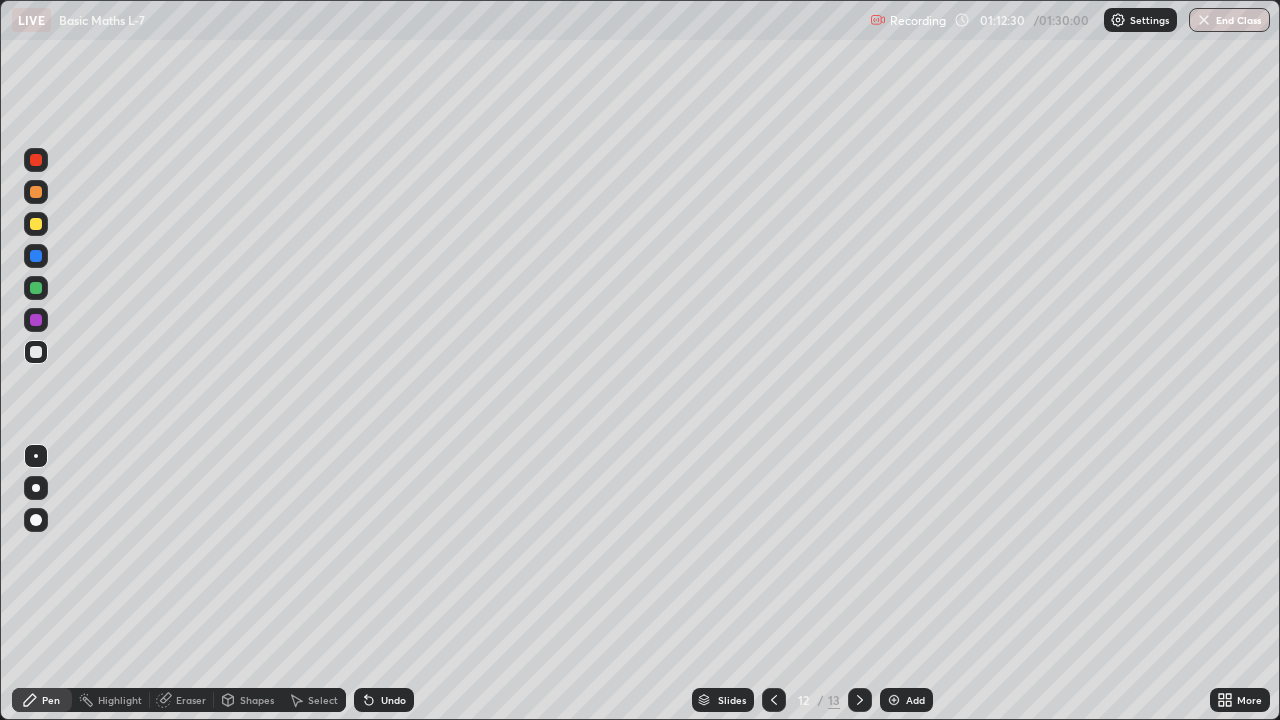 click at bounding box center [894, 700] 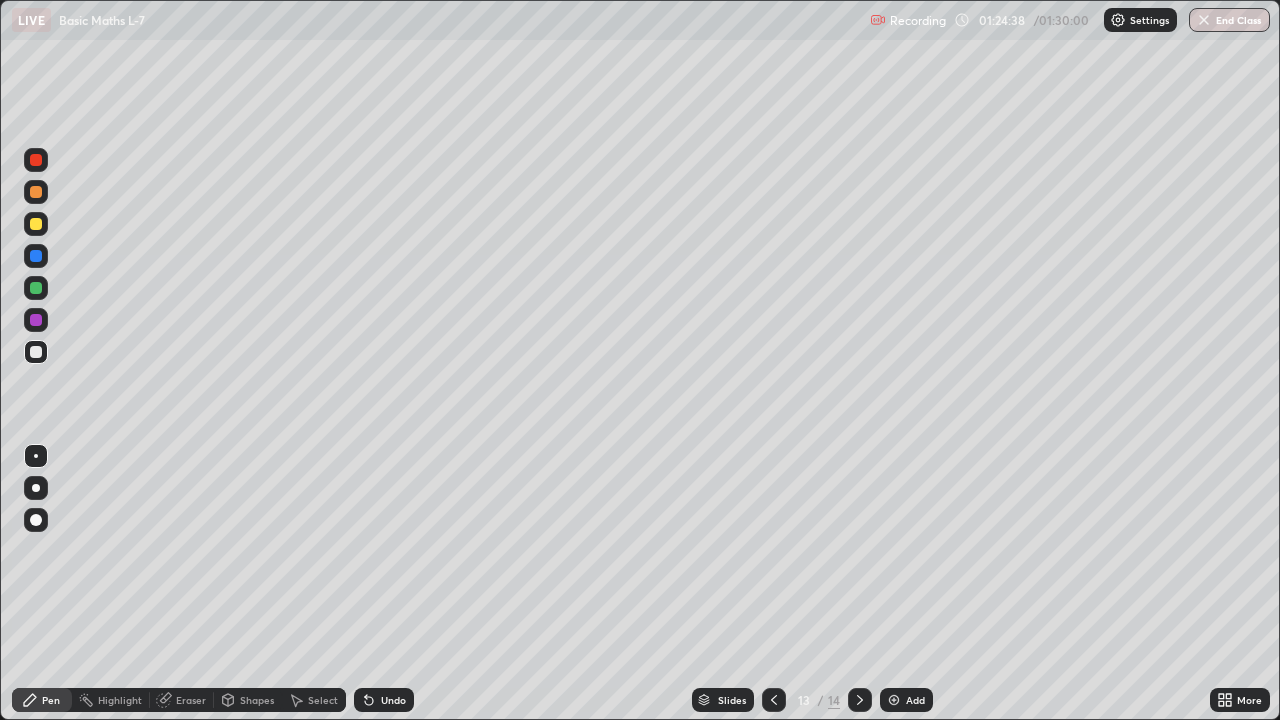 click at bounding box center [894, 700] 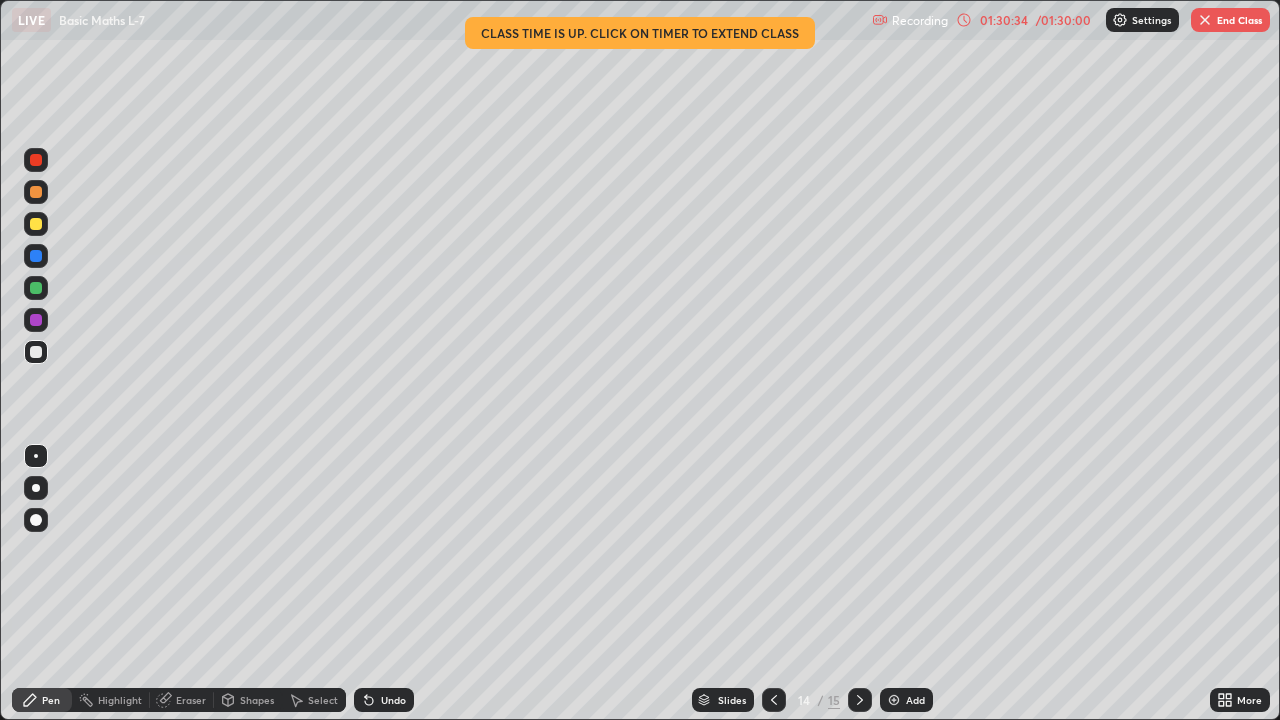 click on "End Class" at bounding box center (1230, 20) 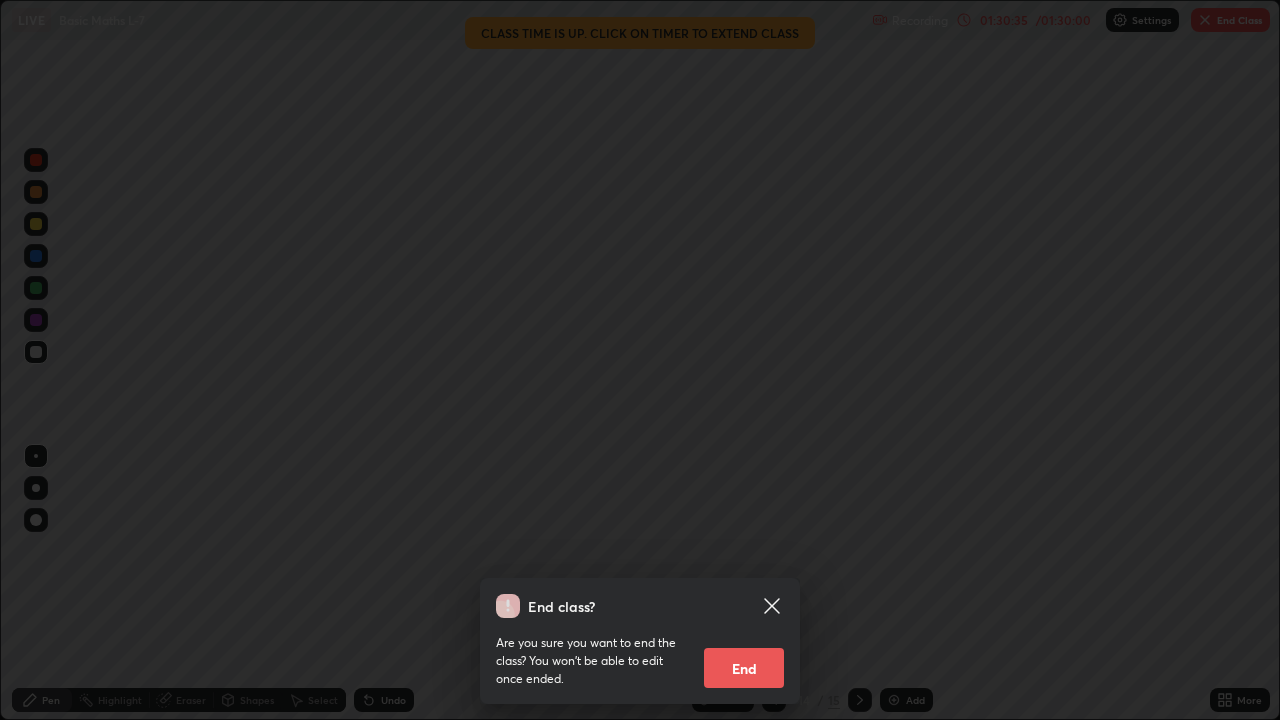 click on "End" at bounding box center [744, 668] 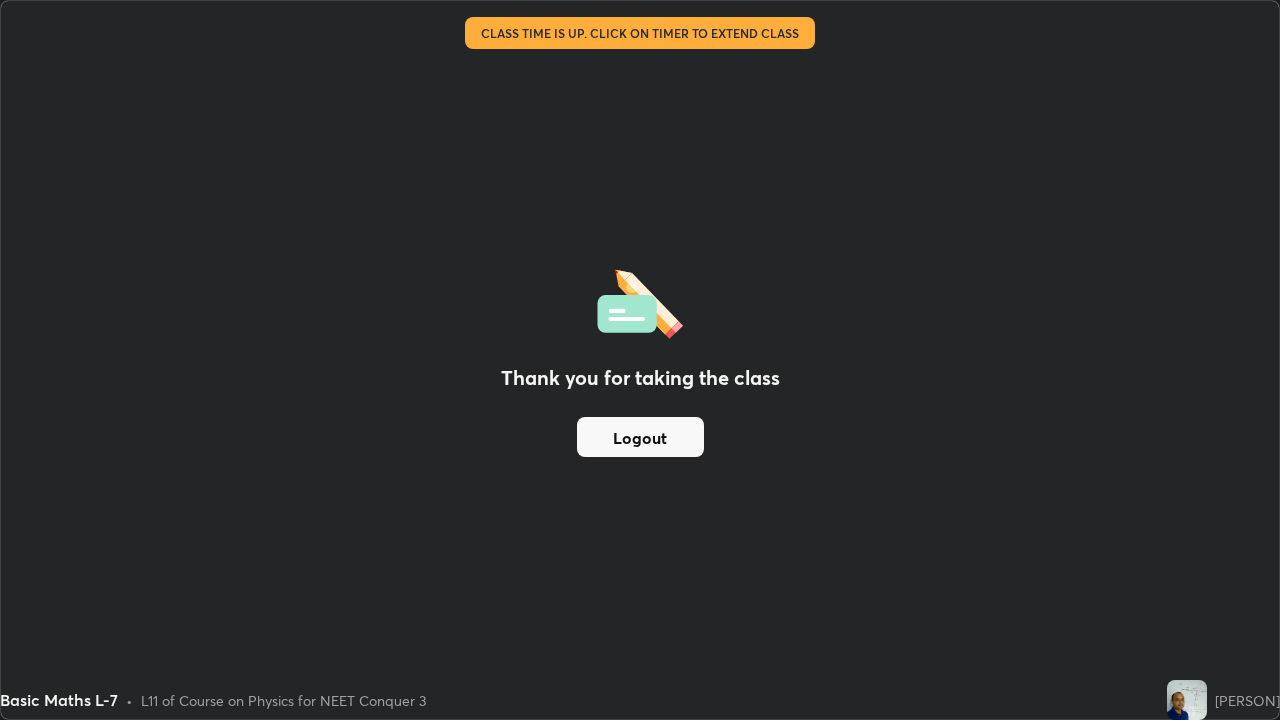click on "Thank you for taking the class Logout" at bounding box center (640, 360) 